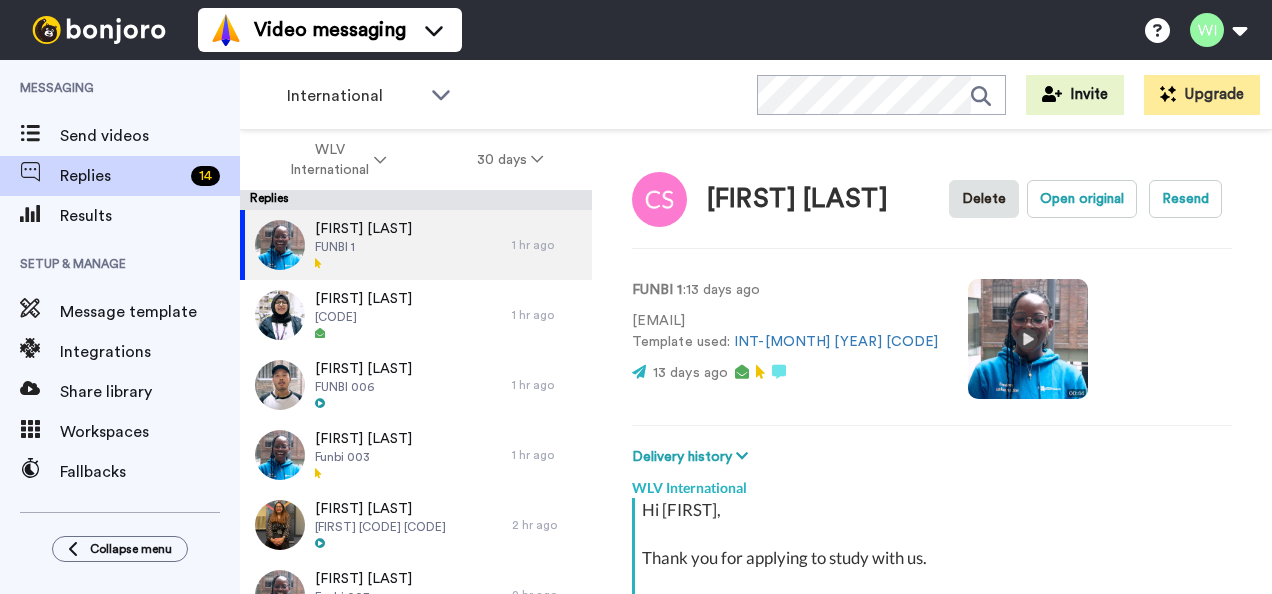 scroll, scrollTop: 0, scrollLeft: 0, axis: both 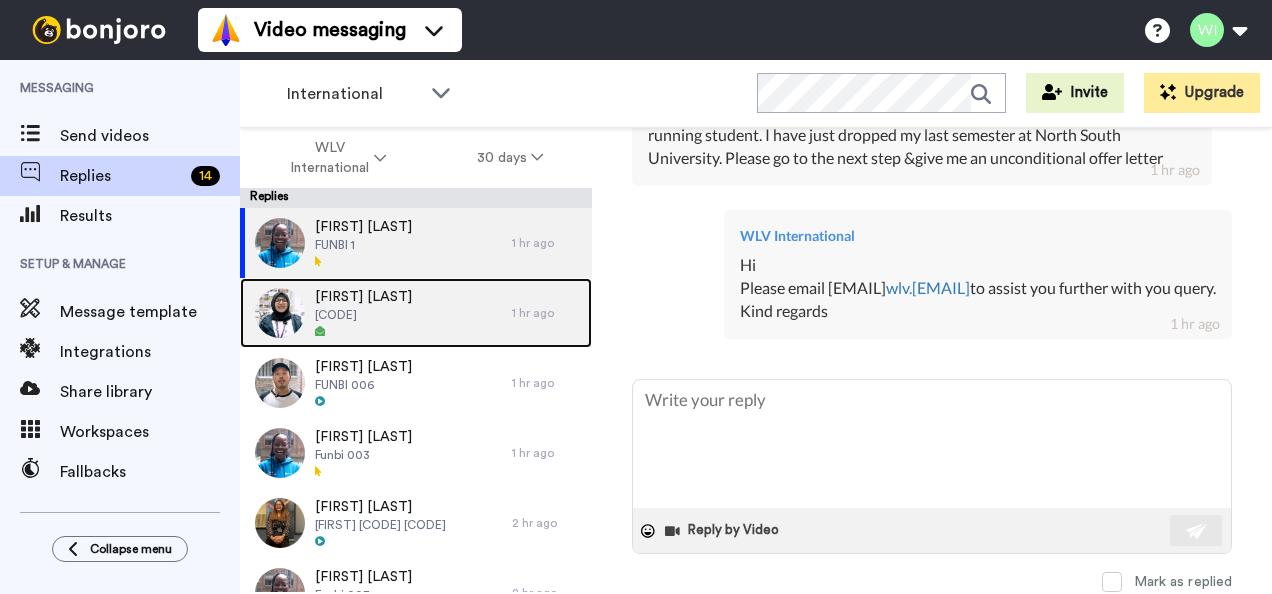 click on "[CODE]" at bounding box center (363, 315) 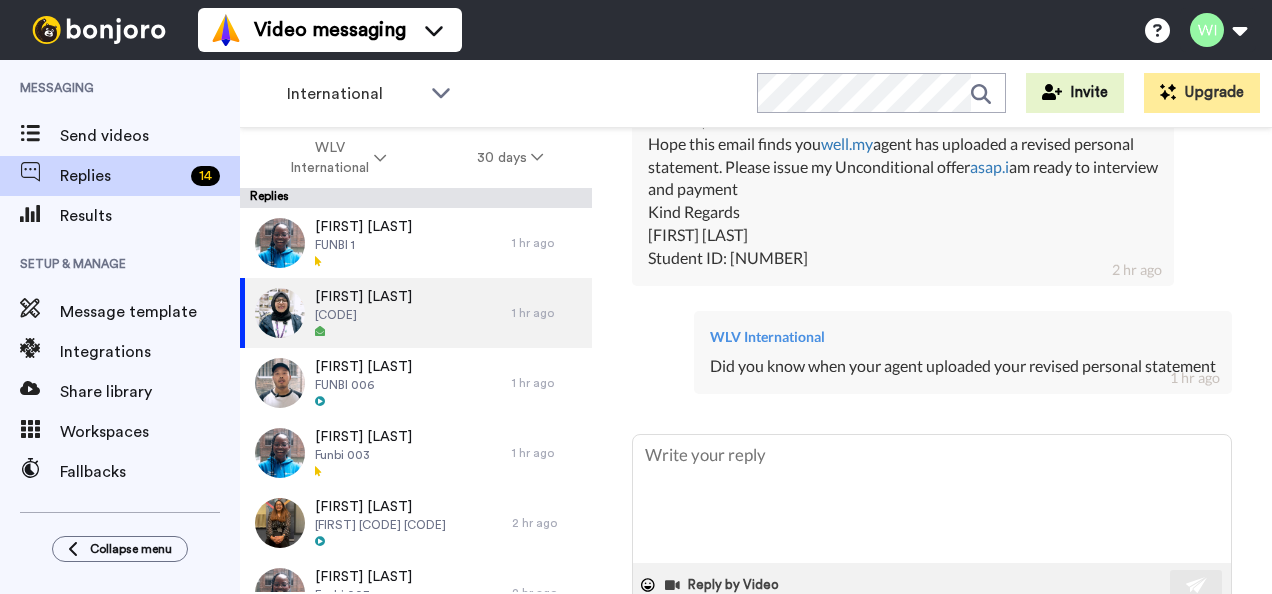 scroll, scrollTop: 1082, scrollLeft: 0, axis: vertical 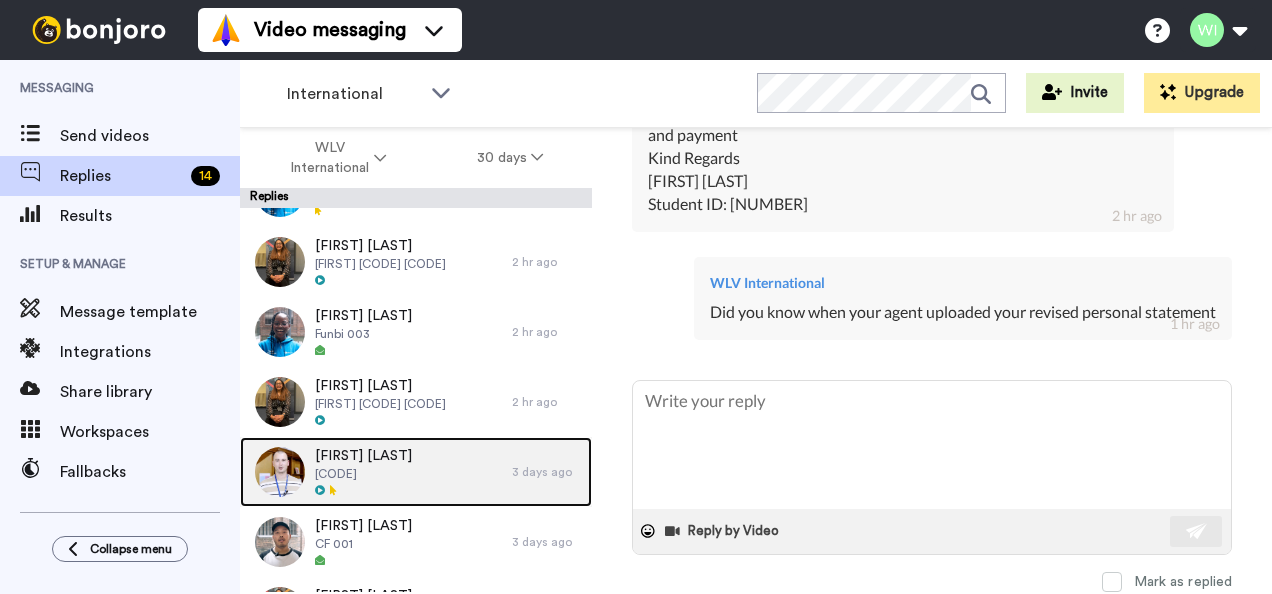 click on "[FIRST] [LAST] FUNBI PCI 06" at bounding box center [376, 472] 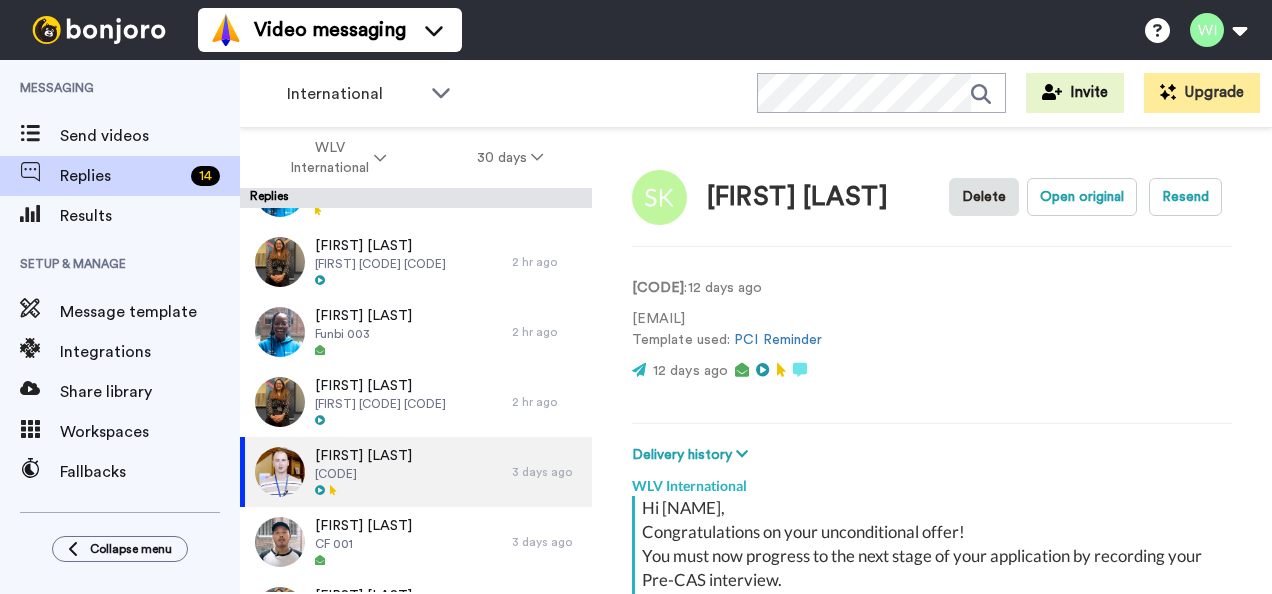 scroll, scrollTop: 498, scrollLeft: 0, axis: vertical 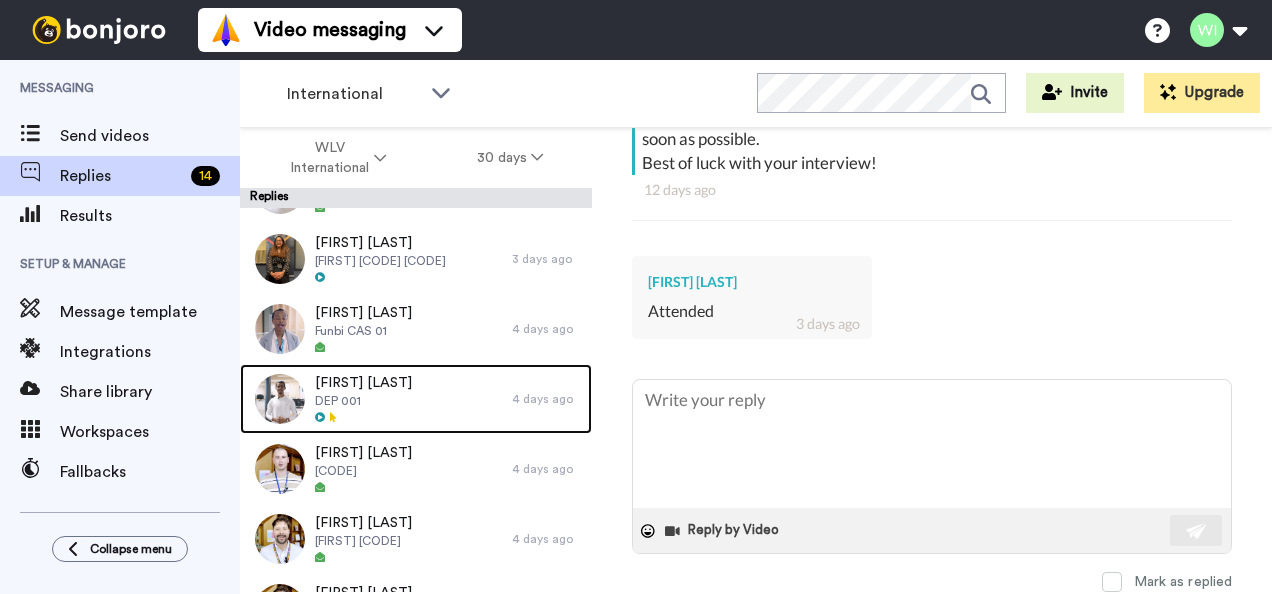 click on "DEP 001" at bounding box center [363, 401] 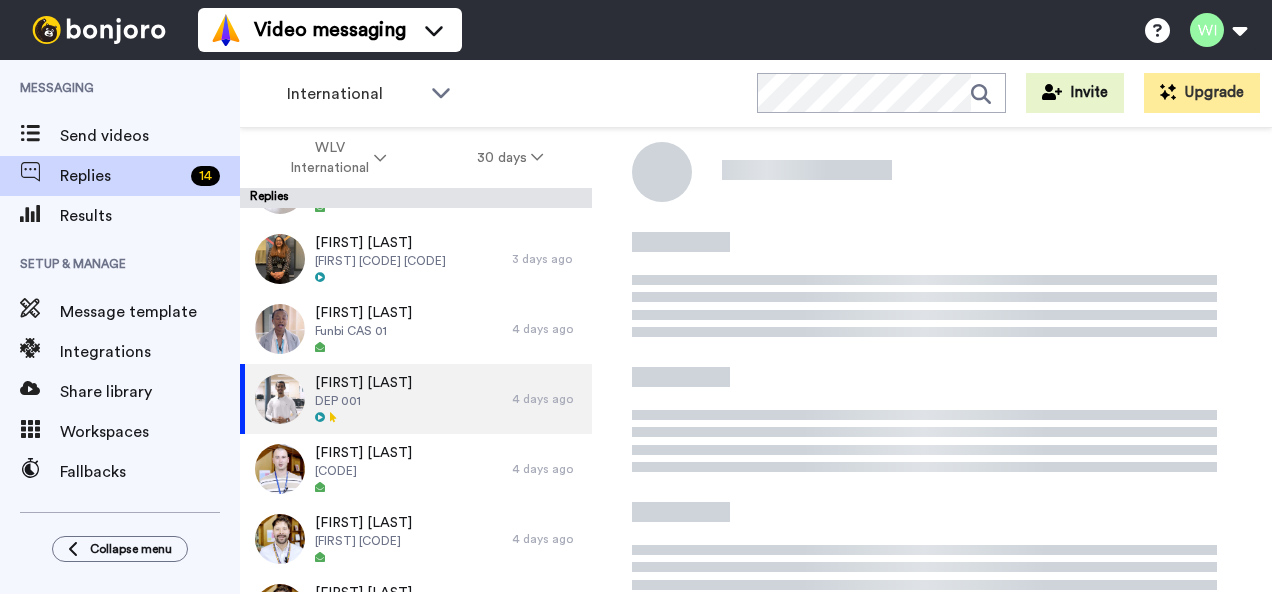 scroll, scrollTop: 366, scrollLeft: 0, axis: vertical 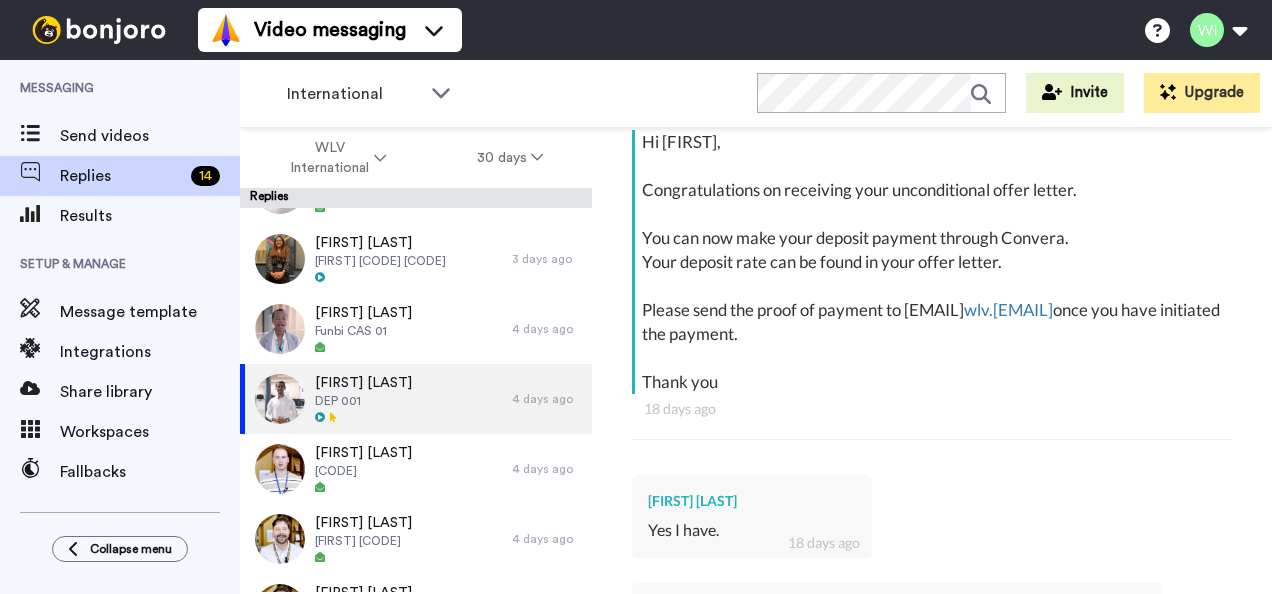 click on "Hi [NAME], Congratulations on receiving your unconditional offer letter. You can now make your deposit payment through Convera. Your deposit rate can be found in your offer letter. Please send the proof of payment to [EMAIL] once you have initiated the payment. Thank you [DAYS] ago" at bounding box center [932, 295] 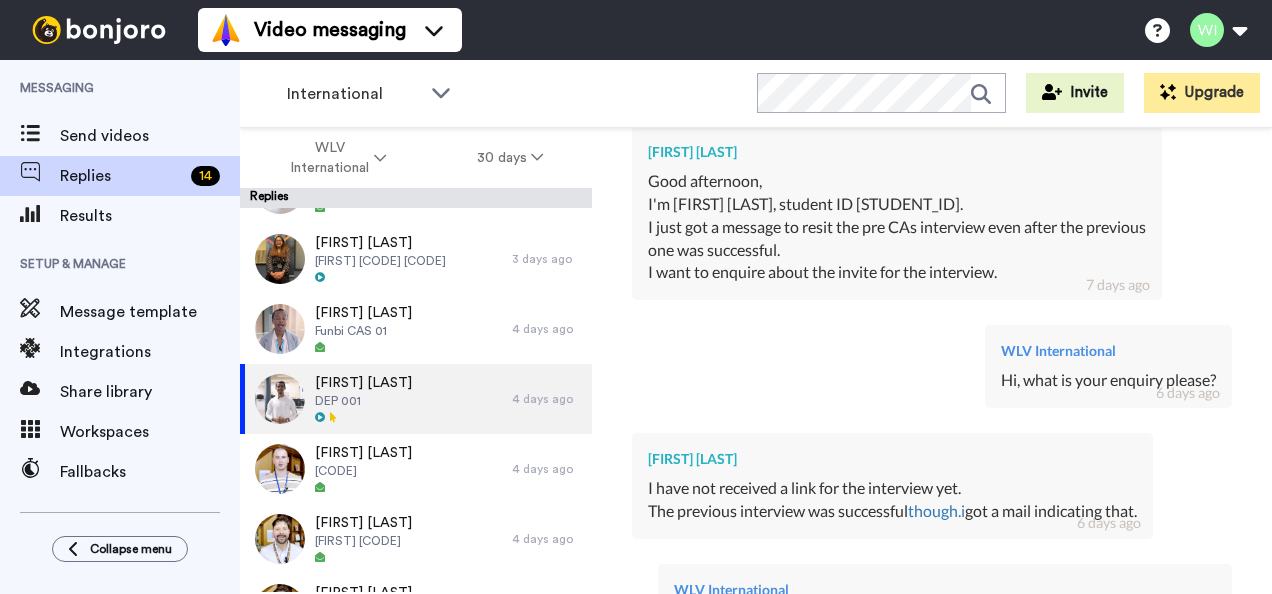 scroll, scrollTop: 945, scrollLeft: 0, axis: vertical 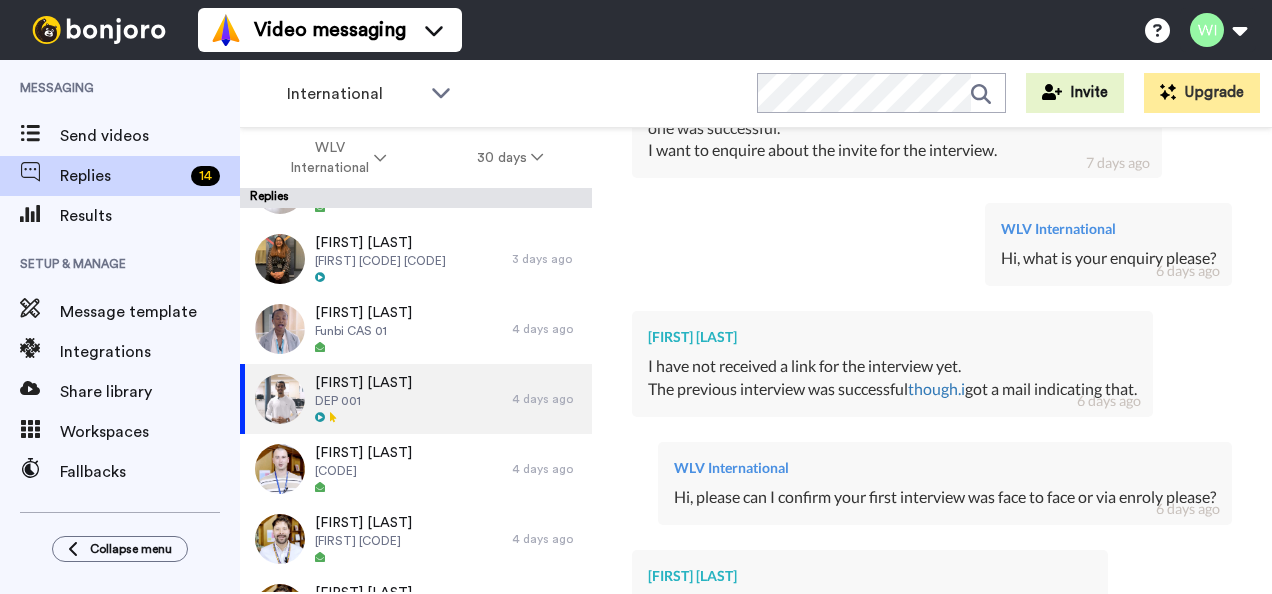 click on "[FIRST] International Hi, what is your enquiry please? [TIME] ago" at bounding box center [932, 242] 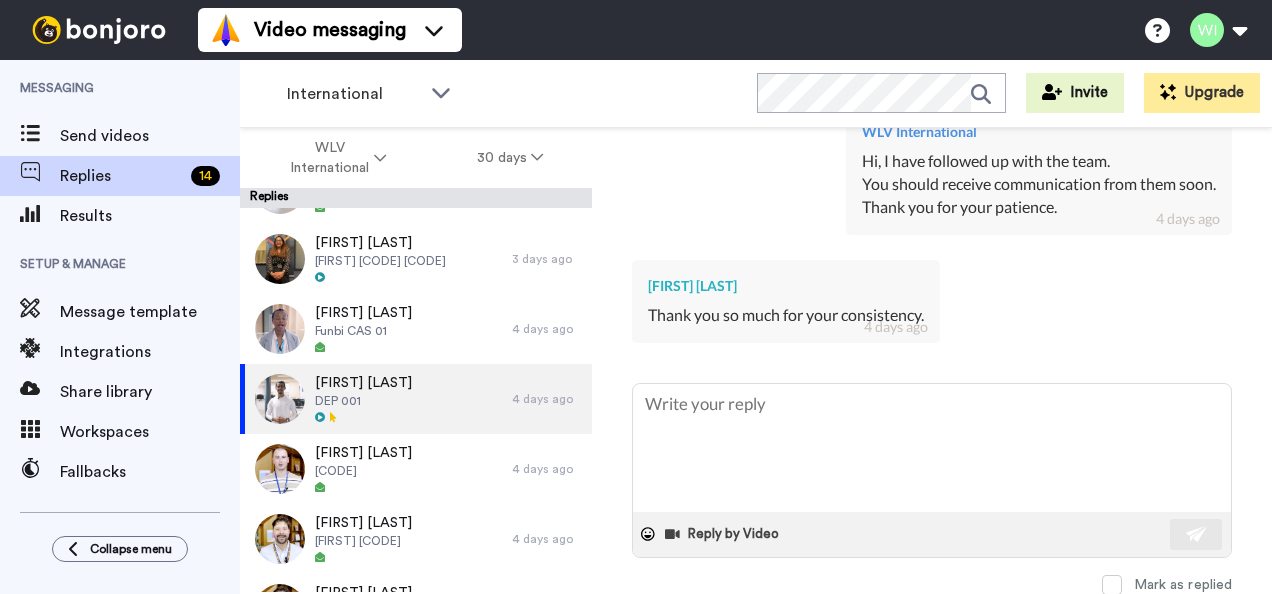 scroll, scrollTop: 1520, scrollLeft: 0, axis: vertical 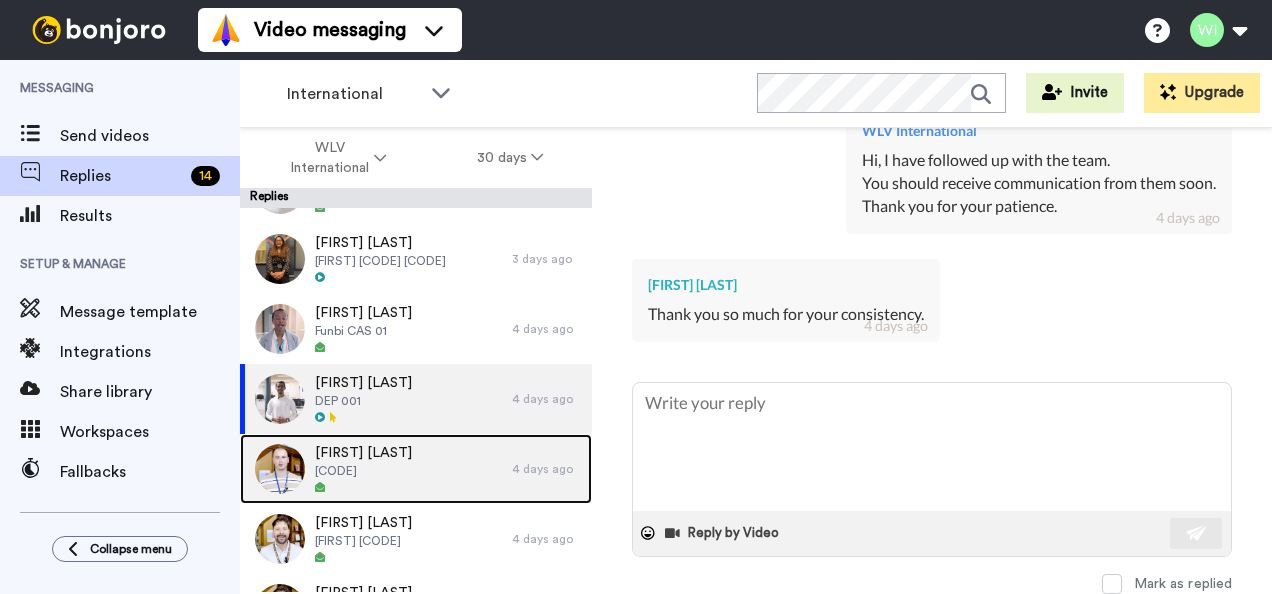 click on "[CODE]" at bounding box center (363, 471) 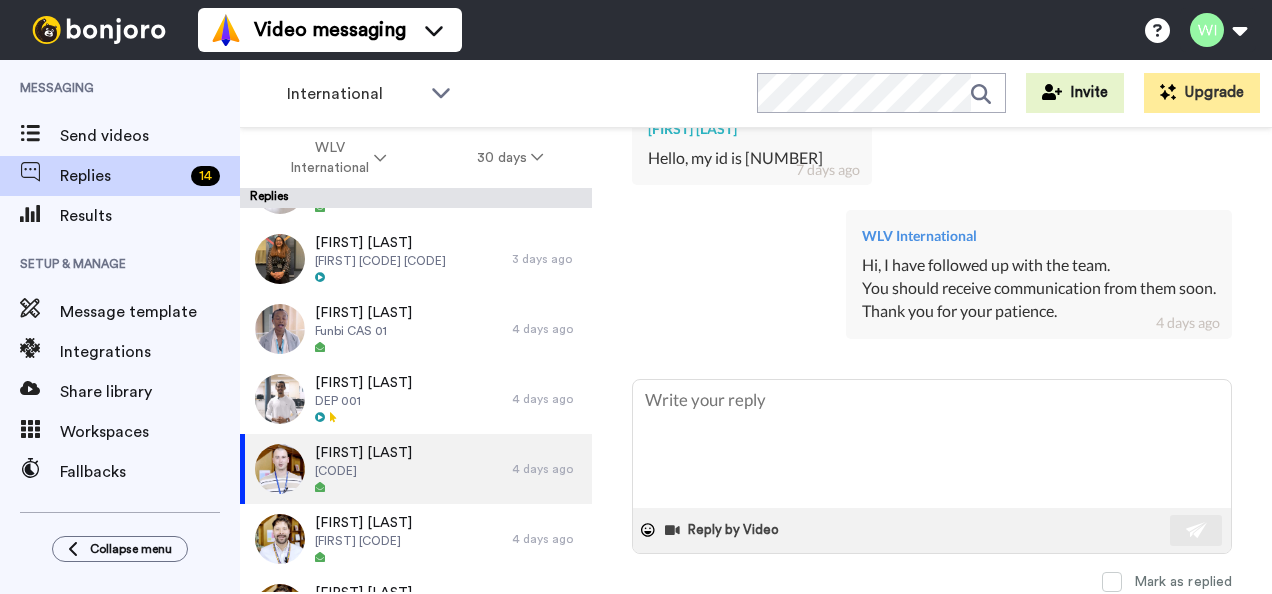 scroll, scrollTop: 991, scrollLeft: 0, axis: vertical 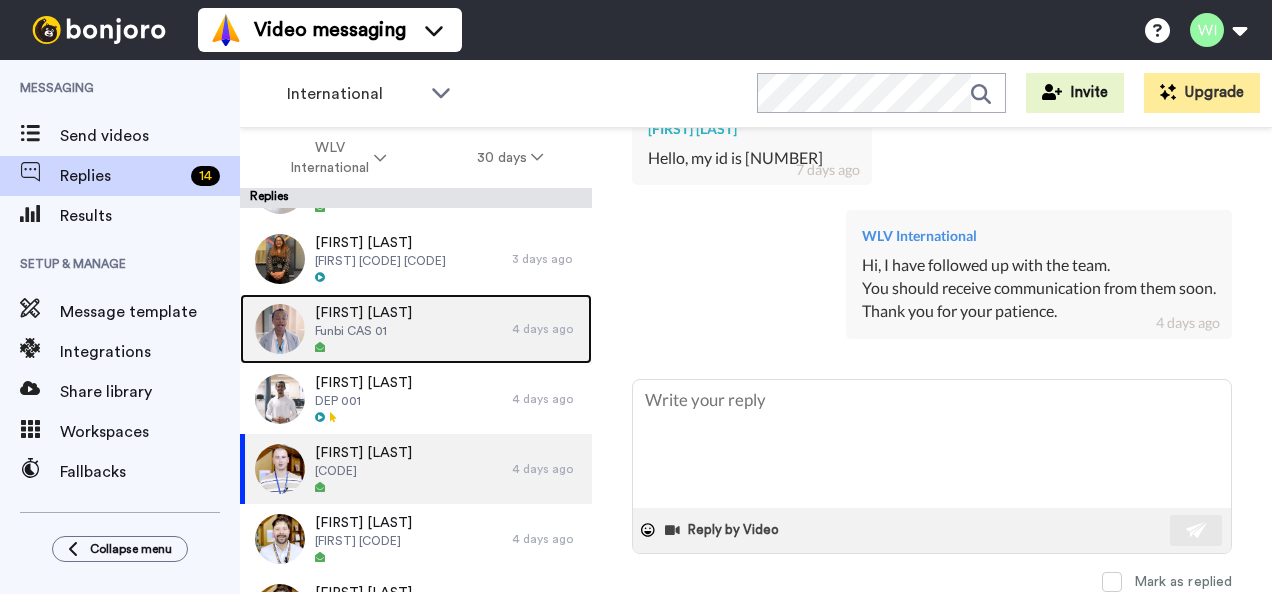 click on "[FIRST] [LAST] [CODE]" at bounding box center [376, 329] 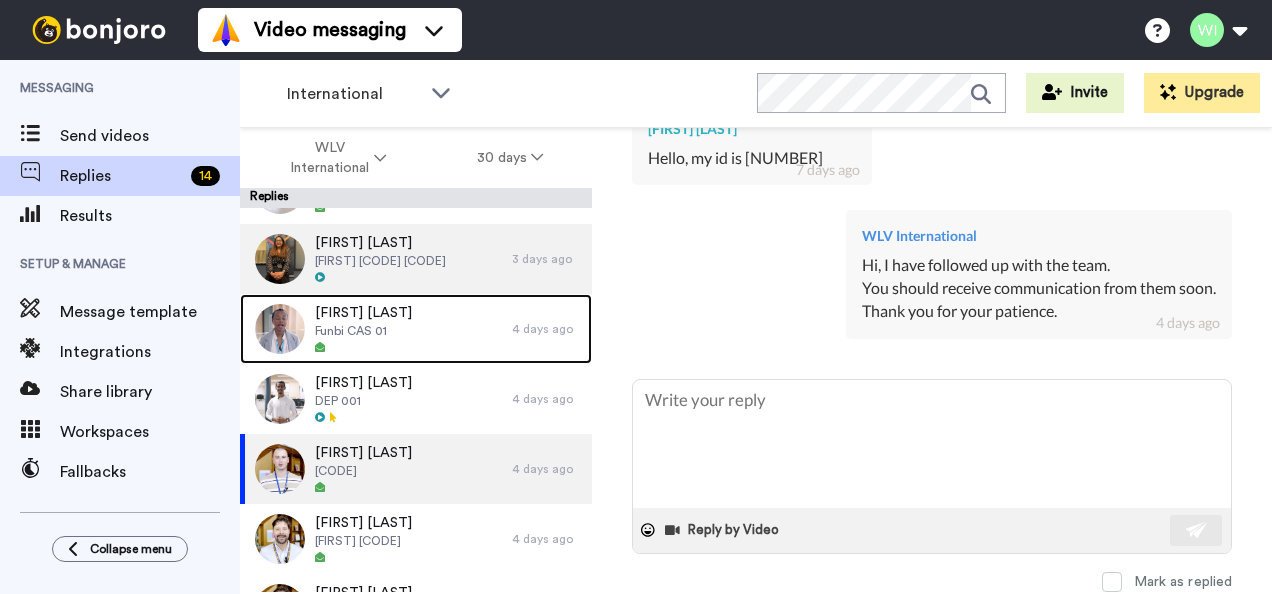 scroll, scrollTop: 53, scrollLeft: 0, axis: vertical 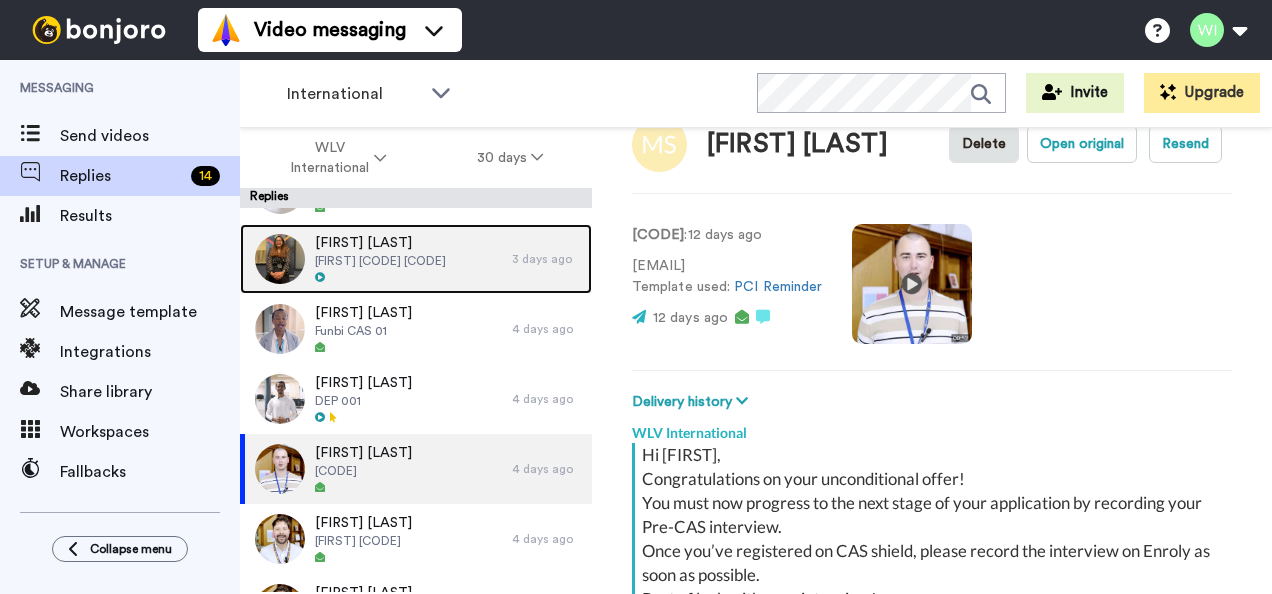click on "[FIRST] [LAST] [CODE] [CODE]" at bounding box center (376, 259) 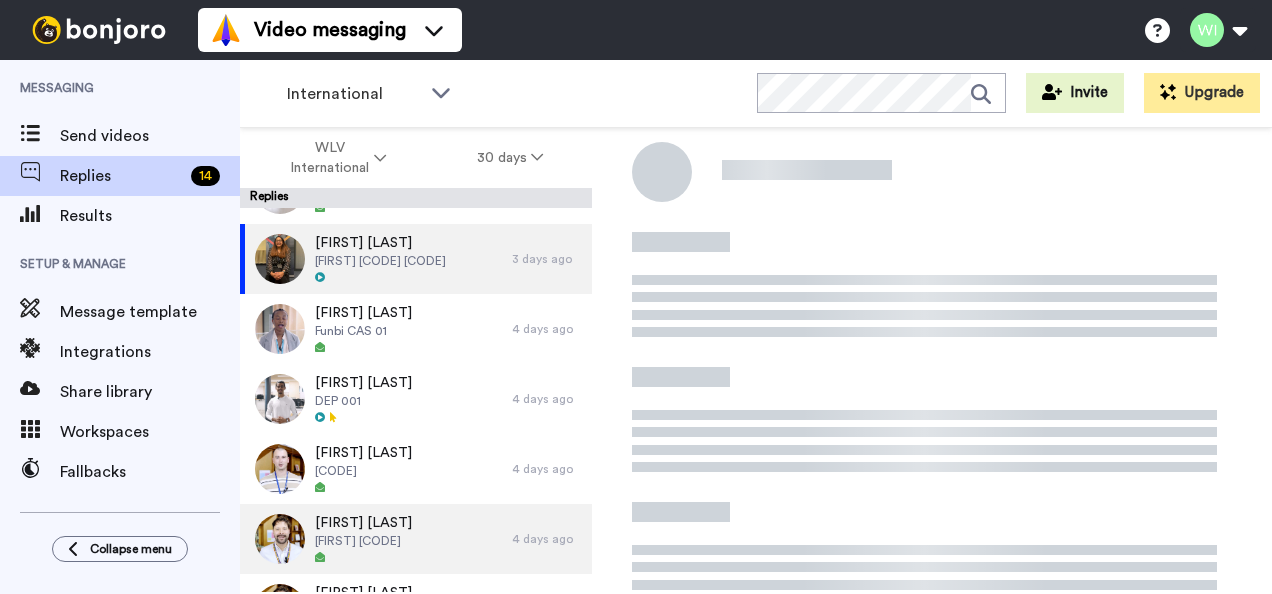 scroll, scrollTop: 318, scrollLeft: 0, axis: vertical 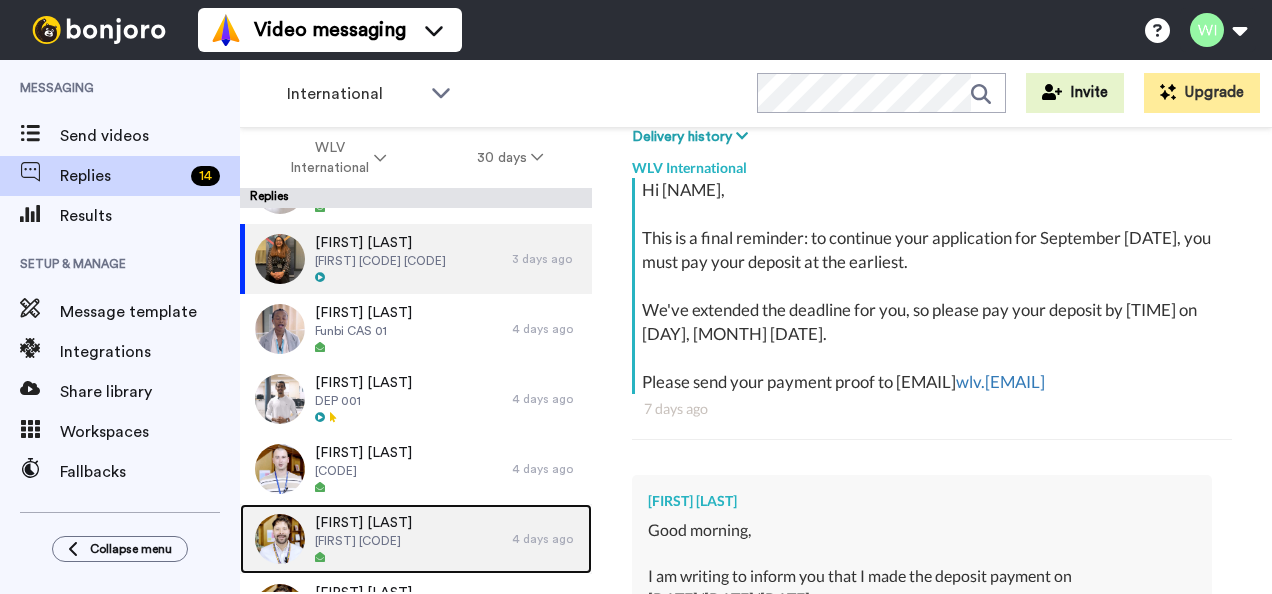click on "[FIRST] [LAST] [CODE]" at bounding box center (376, 539) 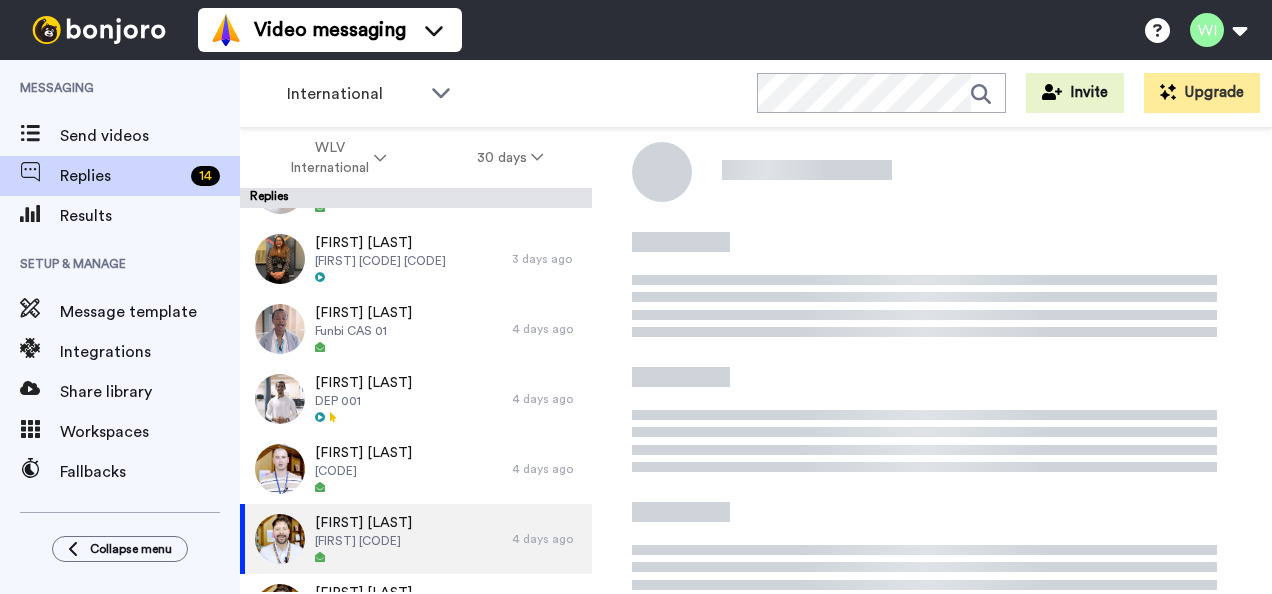 scroll, scrollTop: 270, scrollLeft: 0, axis: vertical 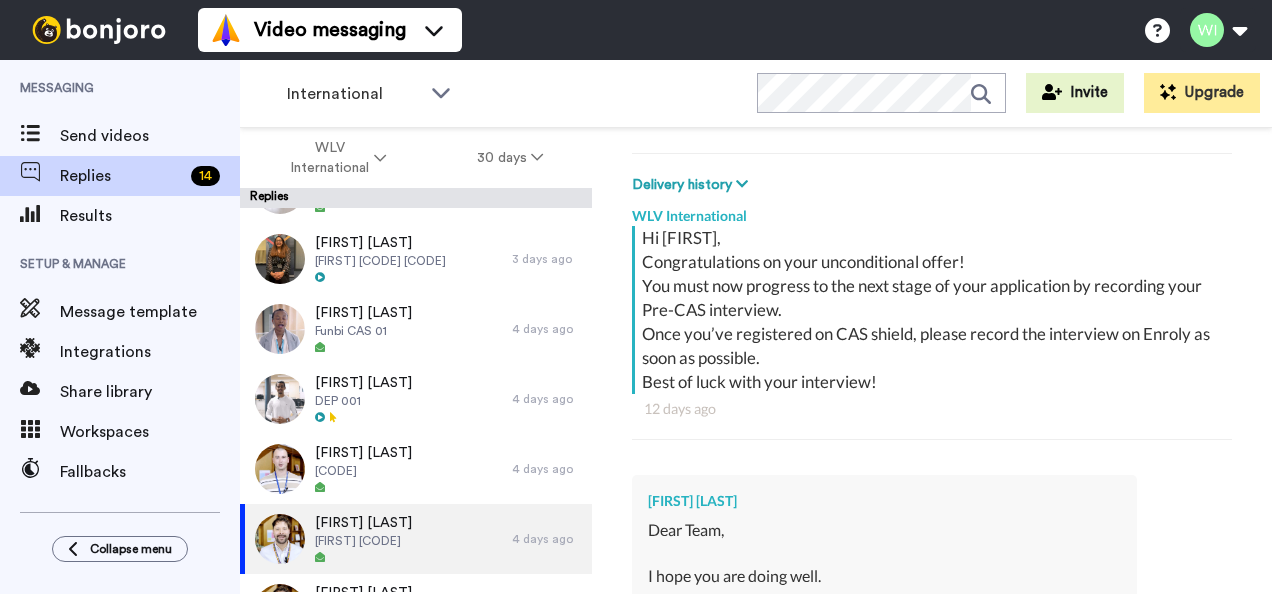 click on "Hi [FIRST], Congratulations on your unconditional offer! You must now progress to the next stage of your application by recording your Pre-CAS interview. Once you’ve registered on CAS shield, please record the interview on Enroly as soon as possible. Best of luck with your interview!" at bounding box center (934, 310) 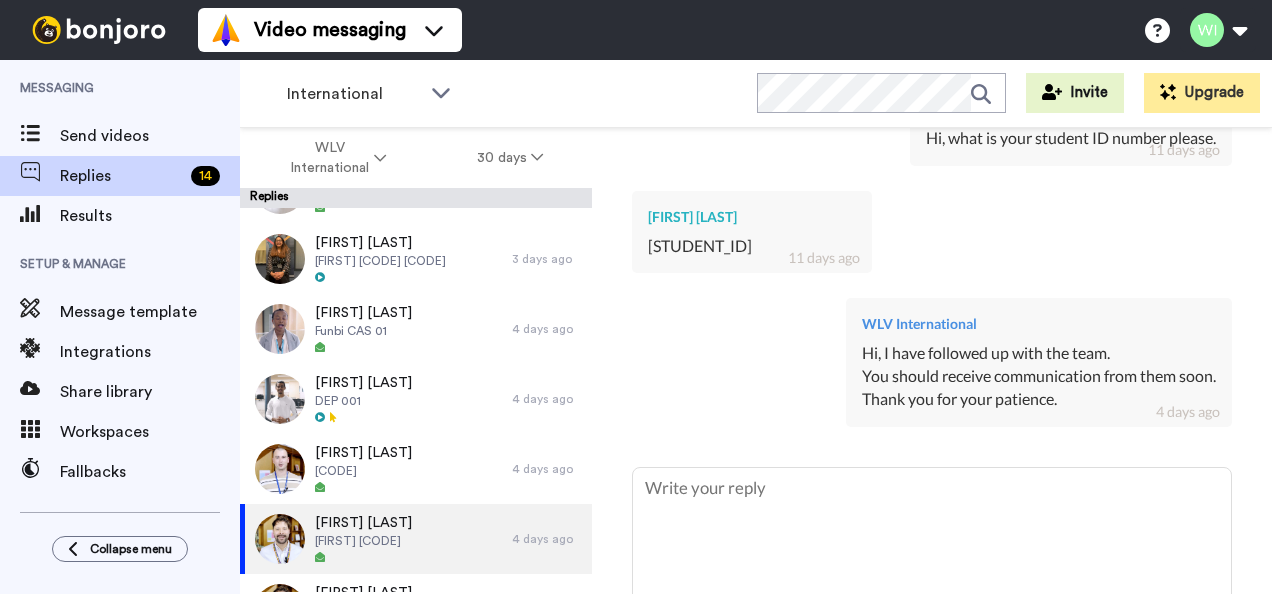 scroll, scrollTop: 976, scrollLeft: 0, axis: vertical 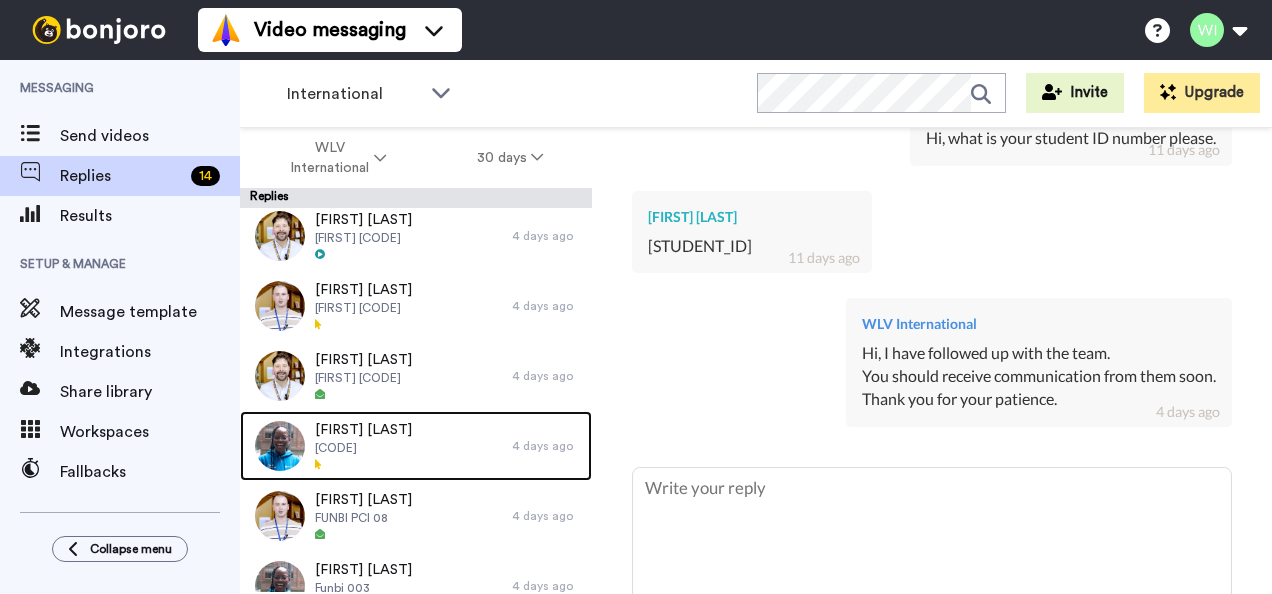 click on "[FIRST] [LAST]" at bounding box center [363, 430] 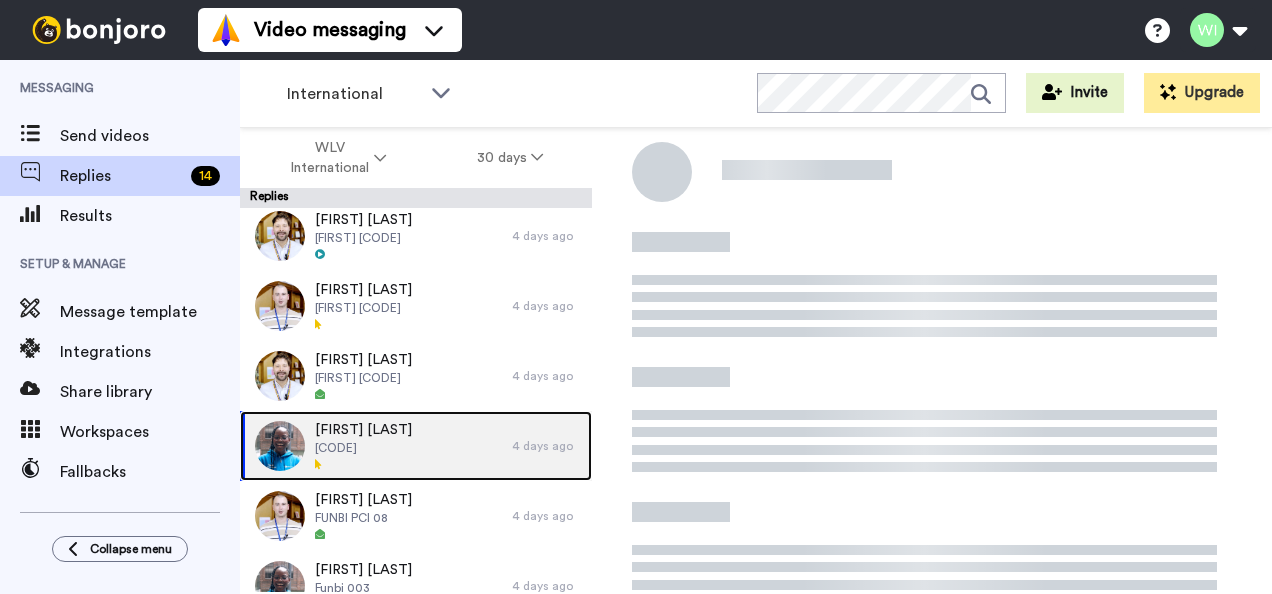 scroll, scrollTop: 53, scrollLeft: 0, axis: vertical 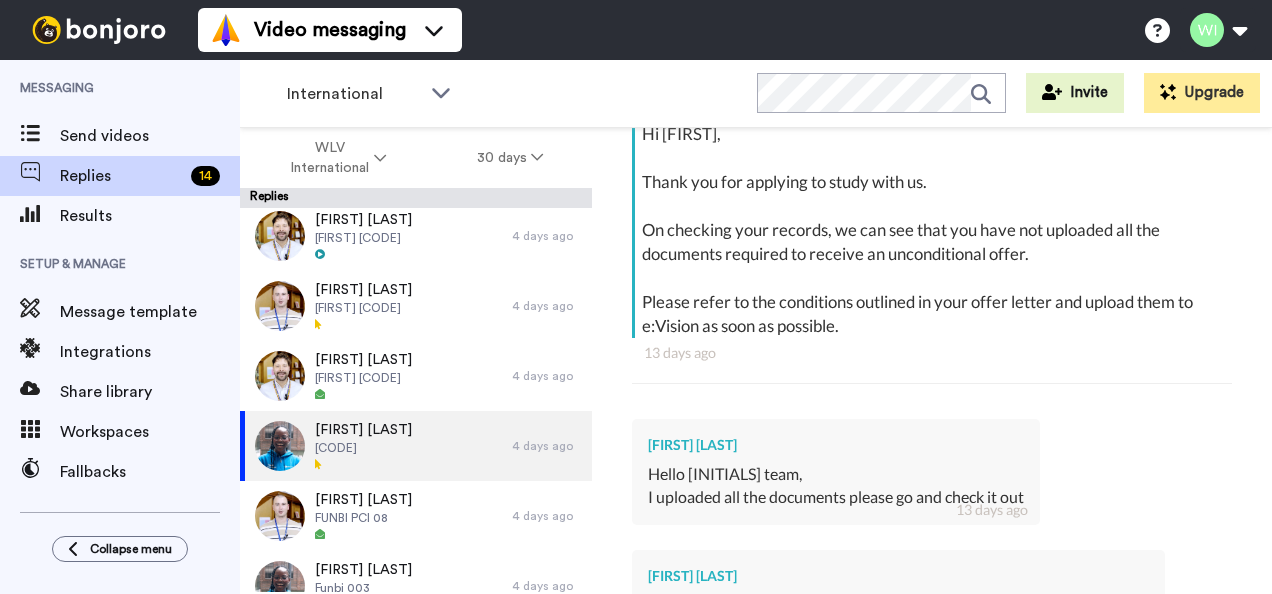 click on "[FIRST] [LAST] Hello admission team, I uploaded all the documents please go and check it out [DAYS] ago" at bounding box center [932, 469] 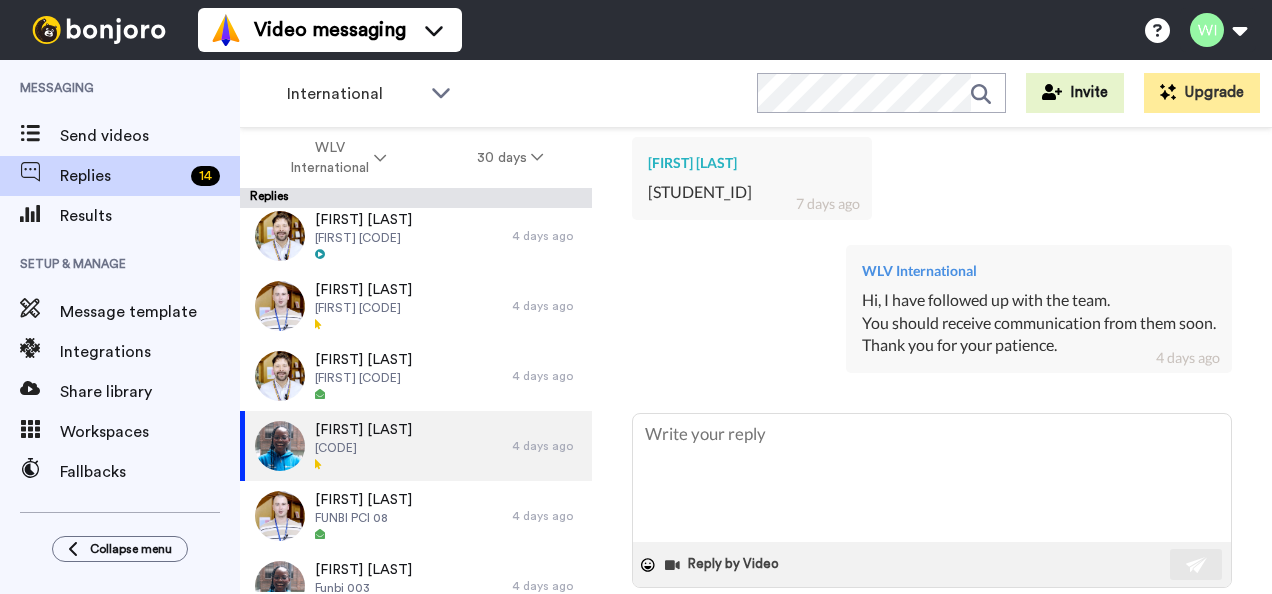scroll, scrollTop: 1426, scrollLeft: 0, axis: vertical 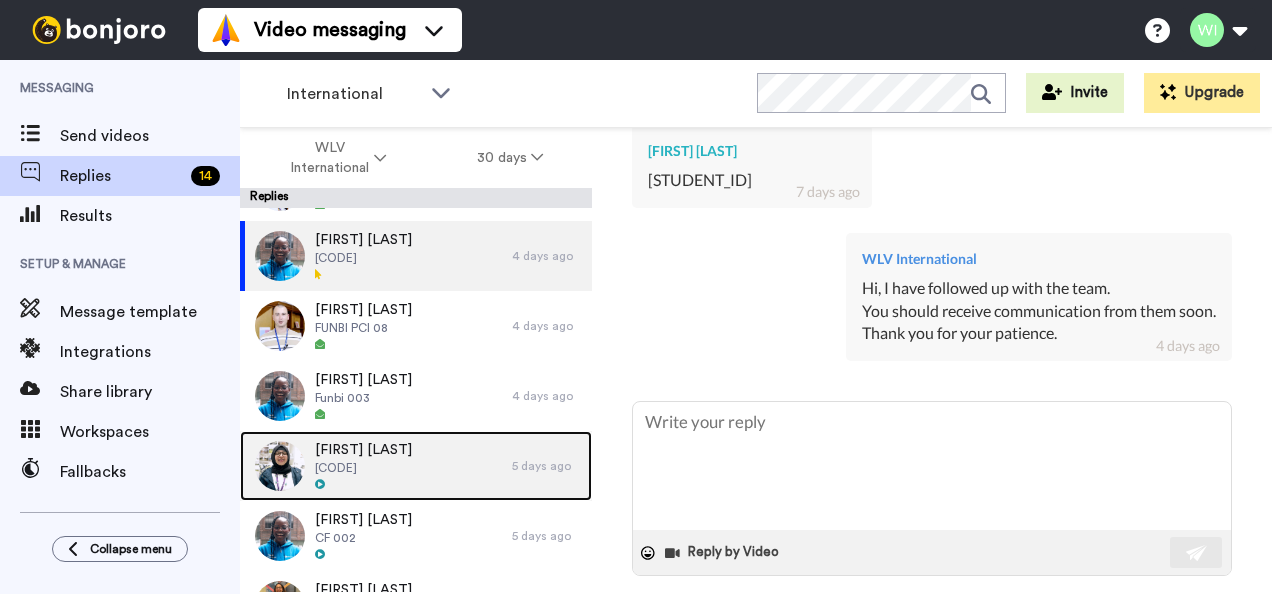 click on "5 days ago" at bounding box center [547, 466] 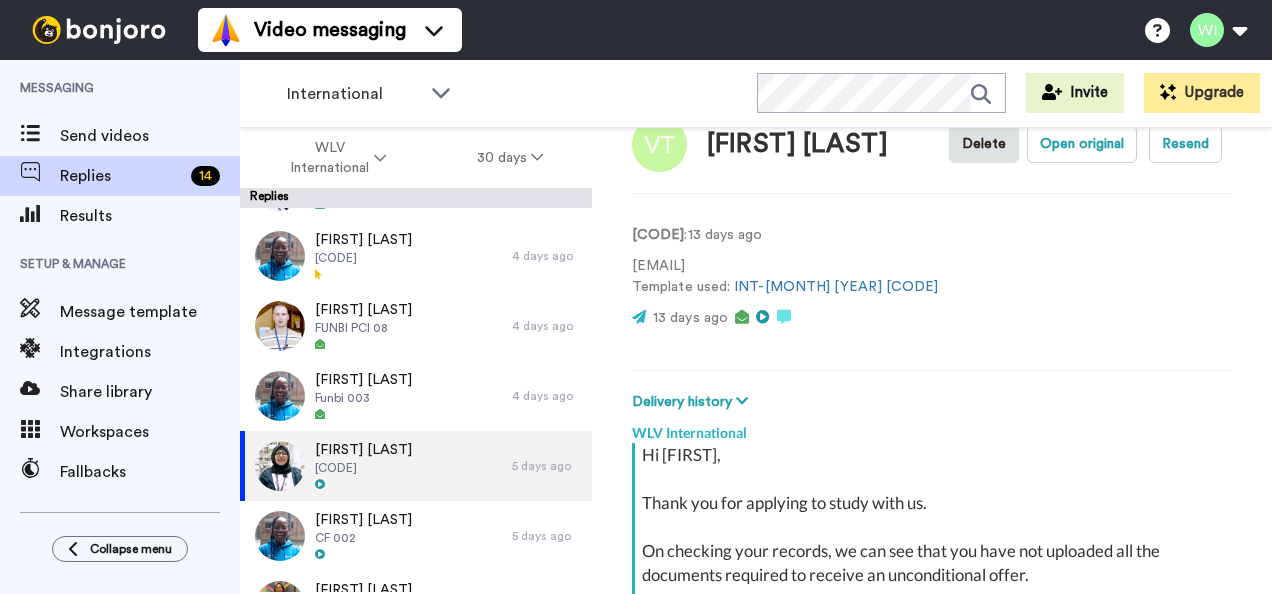 scroll, scrollTop: 318, scrollLeft: 0, axis: vertical 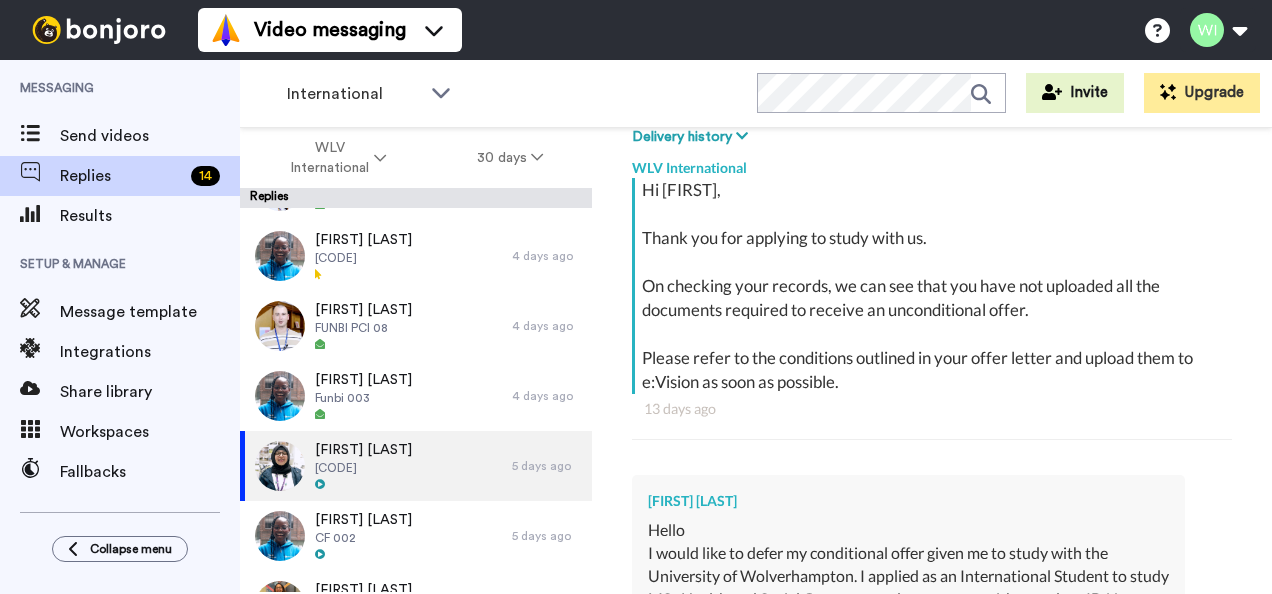 click on "Hi [NAME], Thank you for applying to study with us. On checking your records, we can see that you have not uploaded all the documents required to receive an unconditional offer. Please refer to the conditions outlined in your offer letter and upload them to e:Vision as soon as possible. [DAYS] ago" at bounding box center [932, 319] 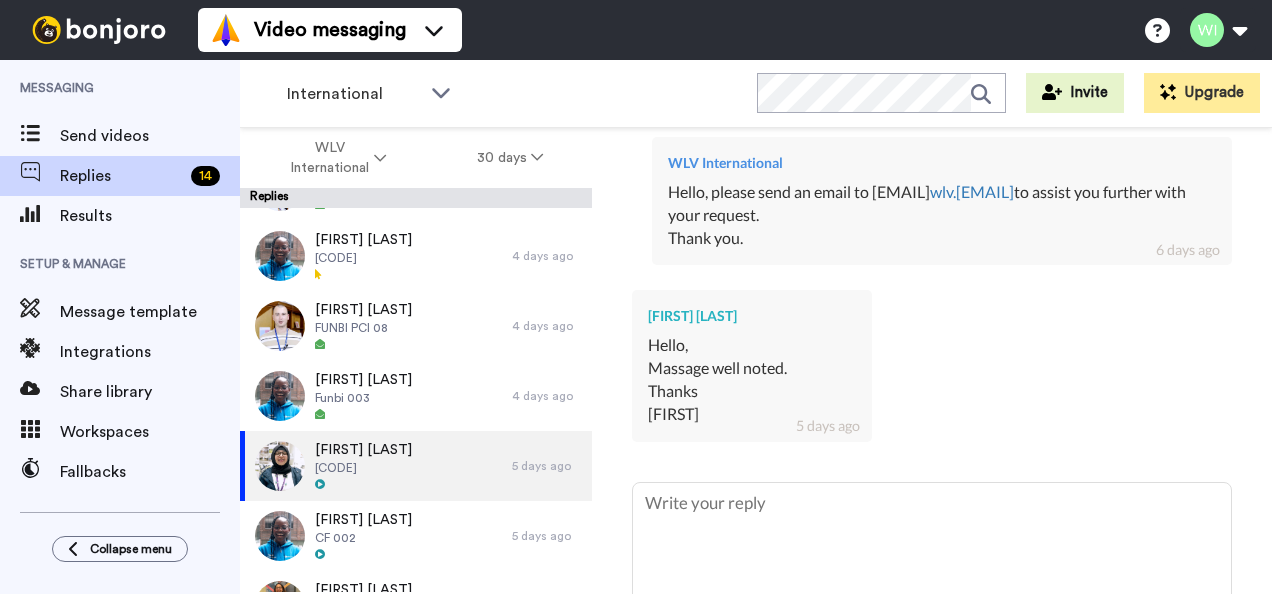 scroll, scrollTop: 939, scrollLeft: 0, axis: vertical 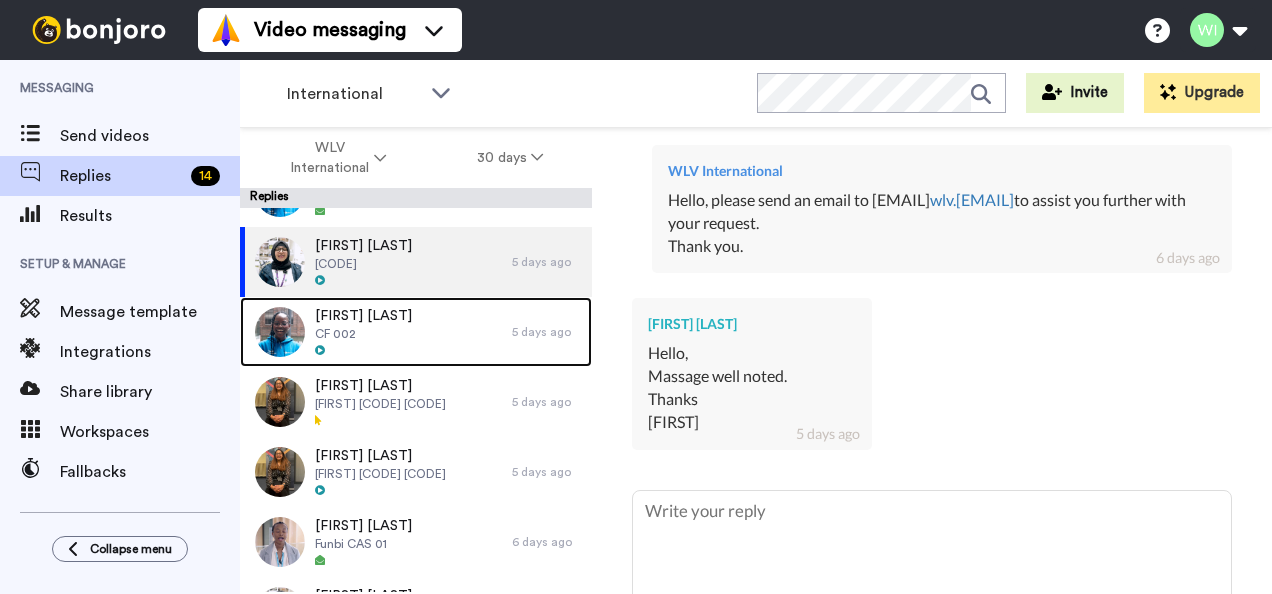click on "[FIRST] [LAST] [CODE]" at bounding box center (376, 332) 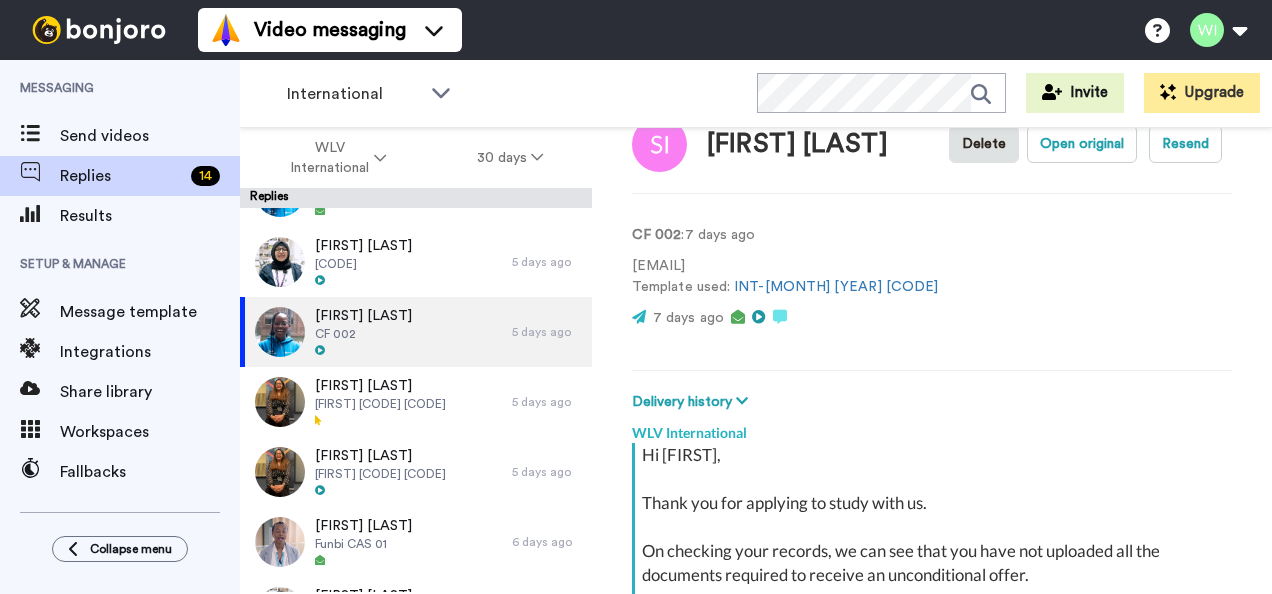 scroll, scrollTop: 318, scrollLeft: 0, axis: vertical 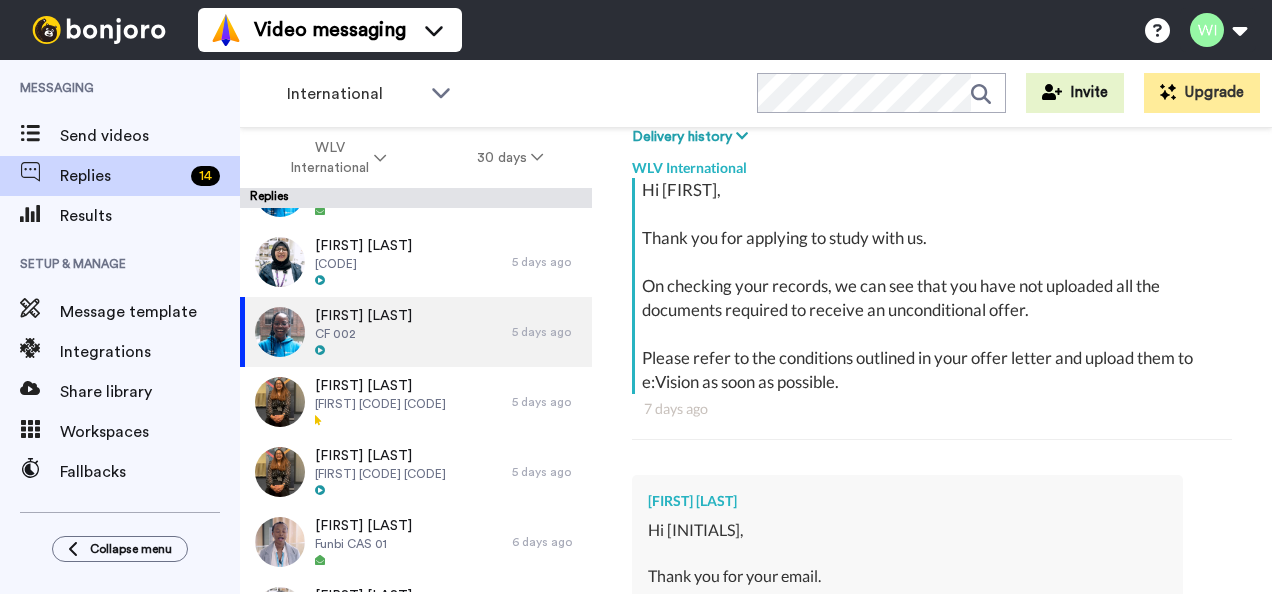 click on "[FIRST] [LAST] Hi WLV, Thank you for your email. Please kindly note that I have uploaded my documents and have received an unconditional offer. I have also done my pre-cas interview and it was successful. Best regards! [DAYS] ago" at bounding box center [932, 605] 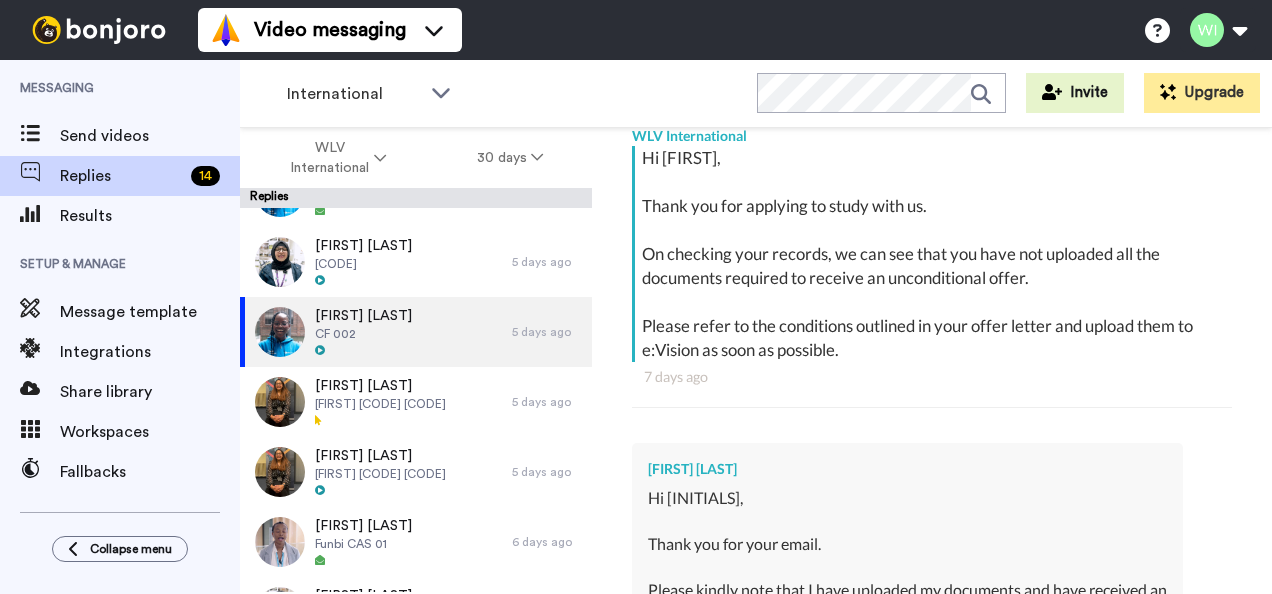 scroll, scrollTop: 350, scrollLeft: 0, axis: vertical 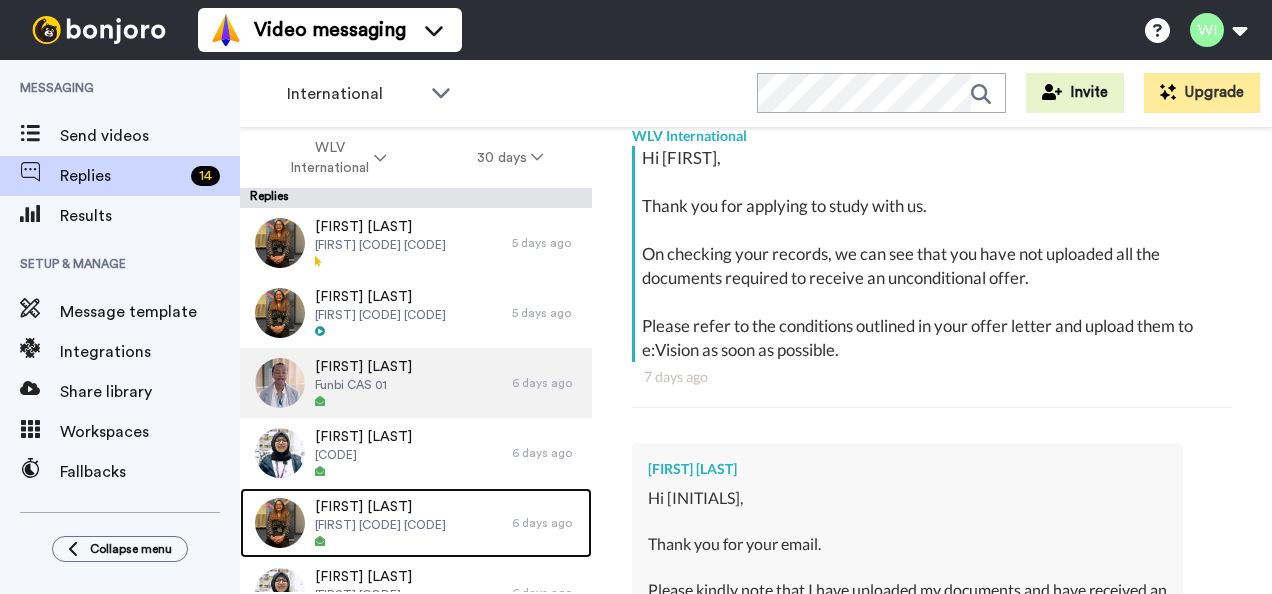 click on "[FIRST] [CODE] [CODE]" at bounding box center [380, 525] 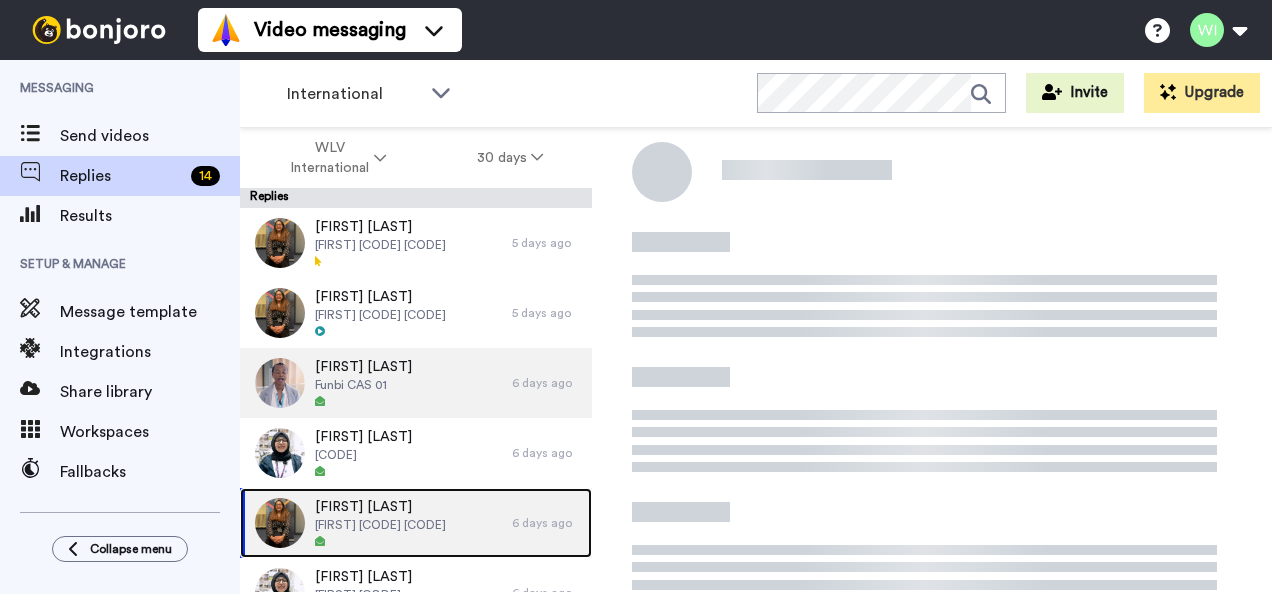 scroll, scrollTop: 53, scrollLeft: 0, axis: vertical 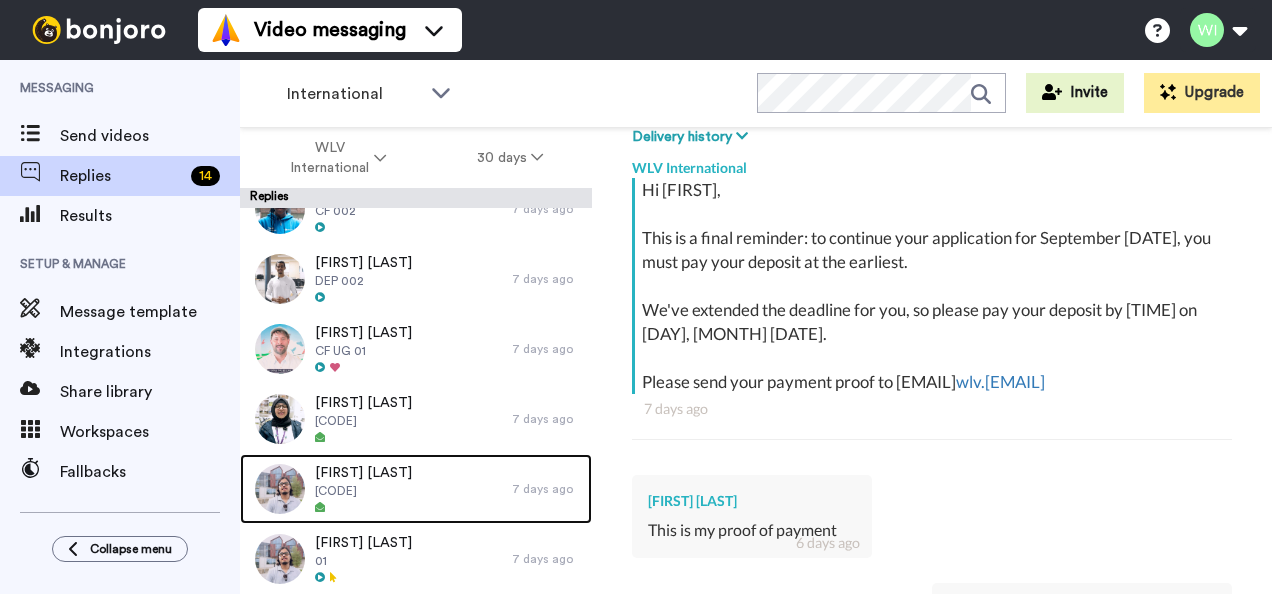 click on "[FIRST] [CODE]" at bounding box center [376, 489] 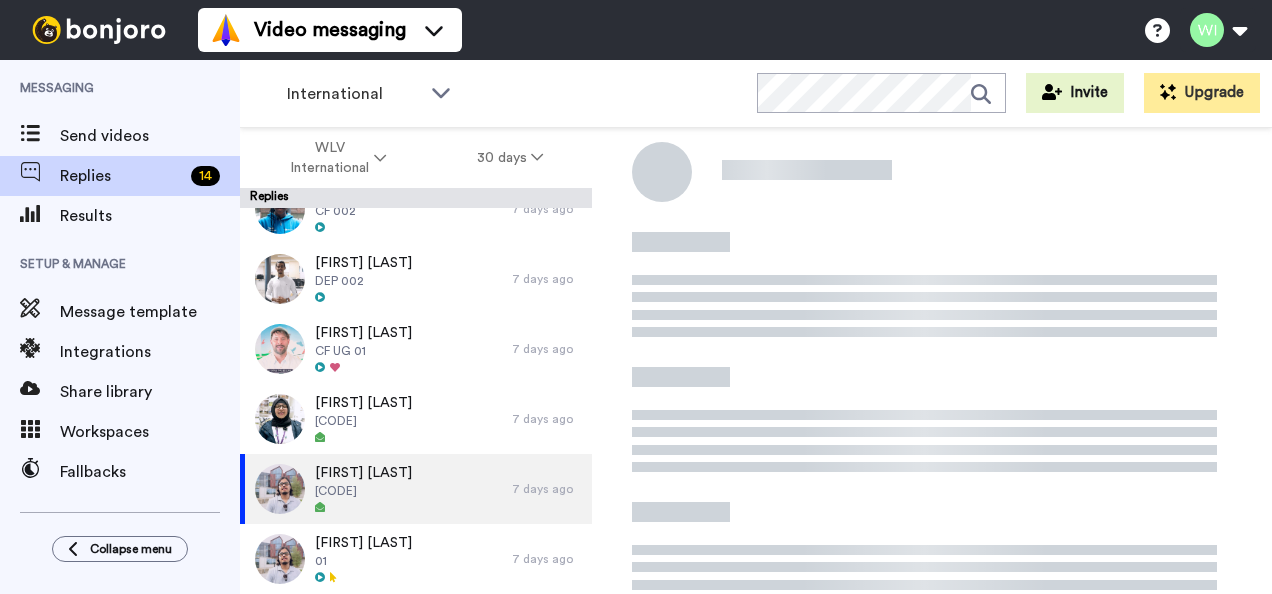 scroll, scrollTop: 342, scrollLeft: 0, axis: vertical 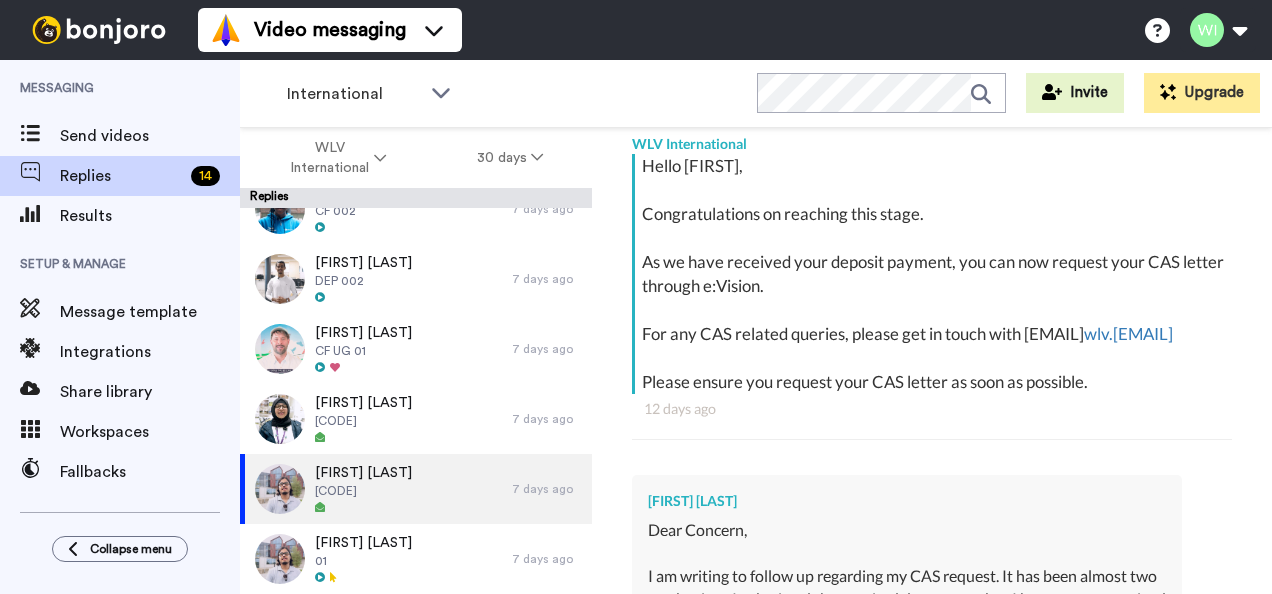 click on "Hello [NAME], Congratulations on reaching this stage. As we have received your deposit payment, you can now request your CAS letter through e:Vision. For any CAS related queries, please get in touch with [EMAIL] Please ensure you request your CAS letter as soon as possible. [DAYS] ago" at bounding box center (932, 307) 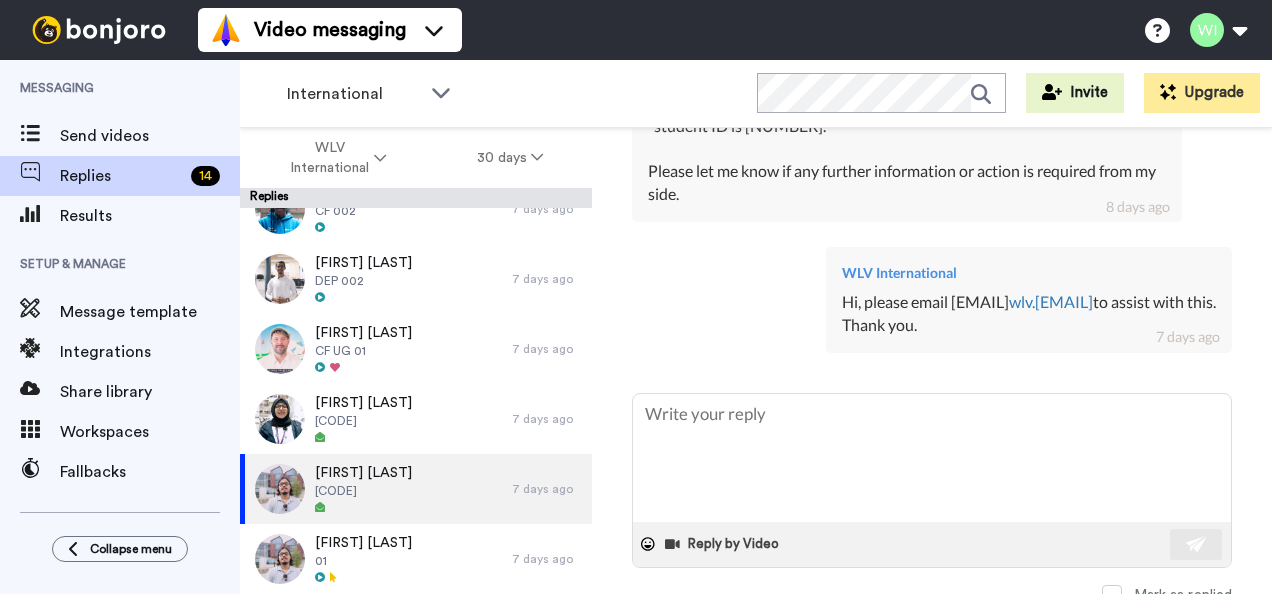 scroll, scrollTop: 998, scrollLeft: 0, axis: vertical 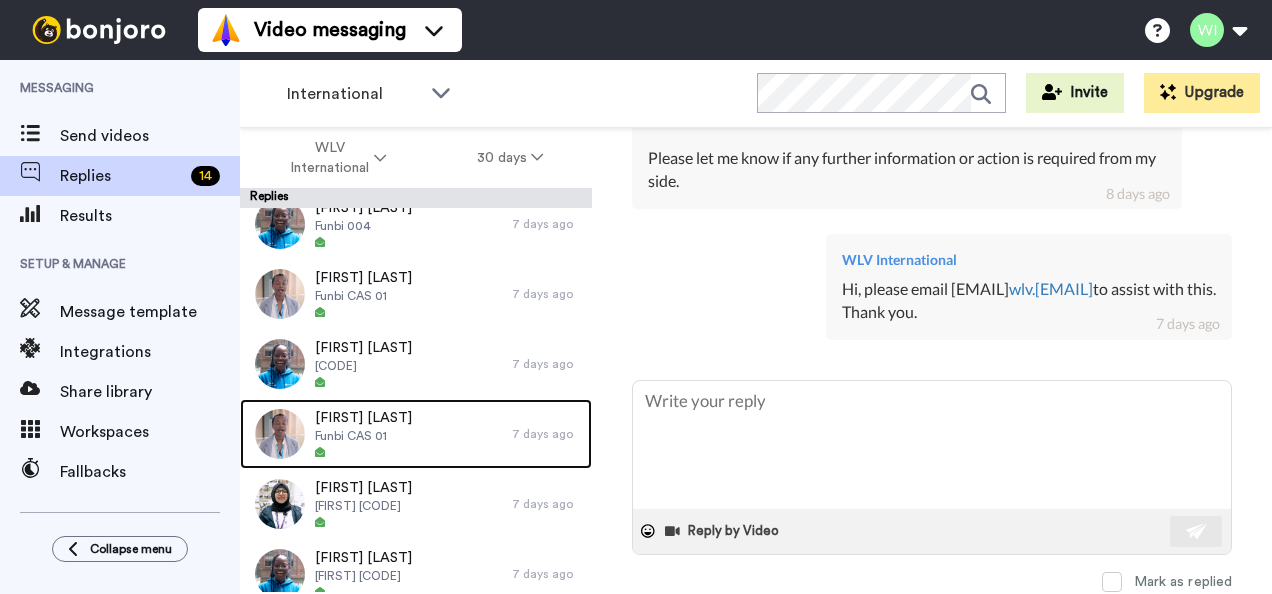 click on "[FIRST] [LAST] [CODE] [CODE]" at bounding box center (376, 434) 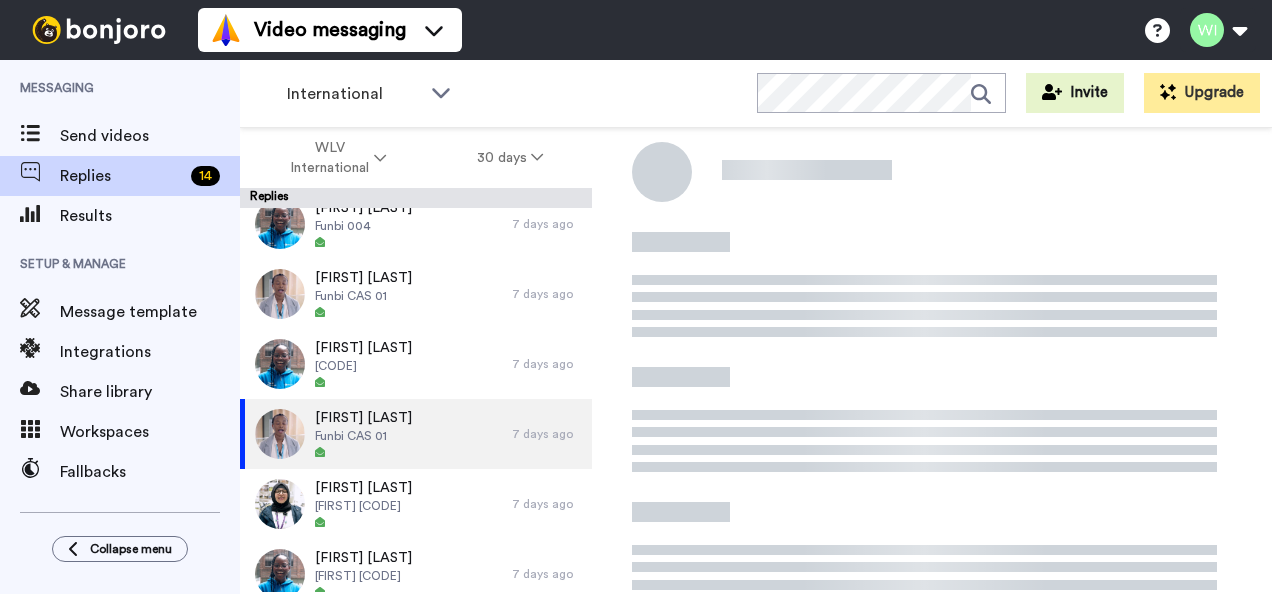 scroll, scrollTop: 342, scrollLeft: 0, axis: vertical 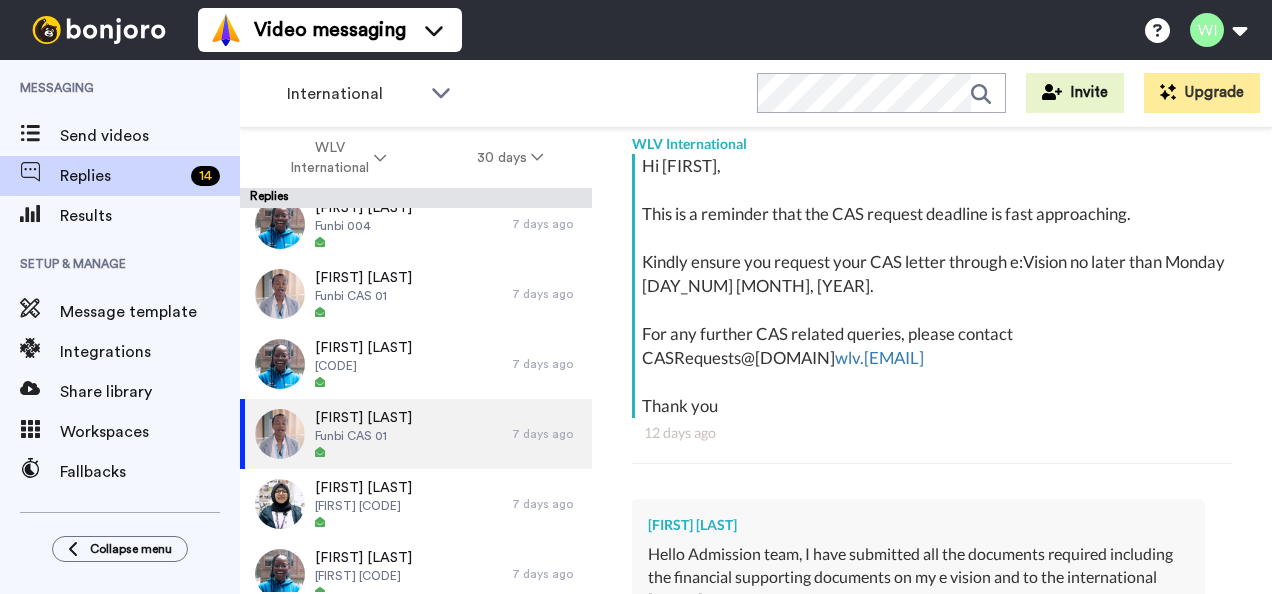 click on "Hi [NAME], This is a reminder that the CAS request deadline is fast approaching. Kindly ensure you request your CAS letter through e:Vision no later than Monday 11th August, 2025. For any further CAS related queries, please contact [EMAIL] Thank you [DAYS] ago" at bounding box center (932, 319) 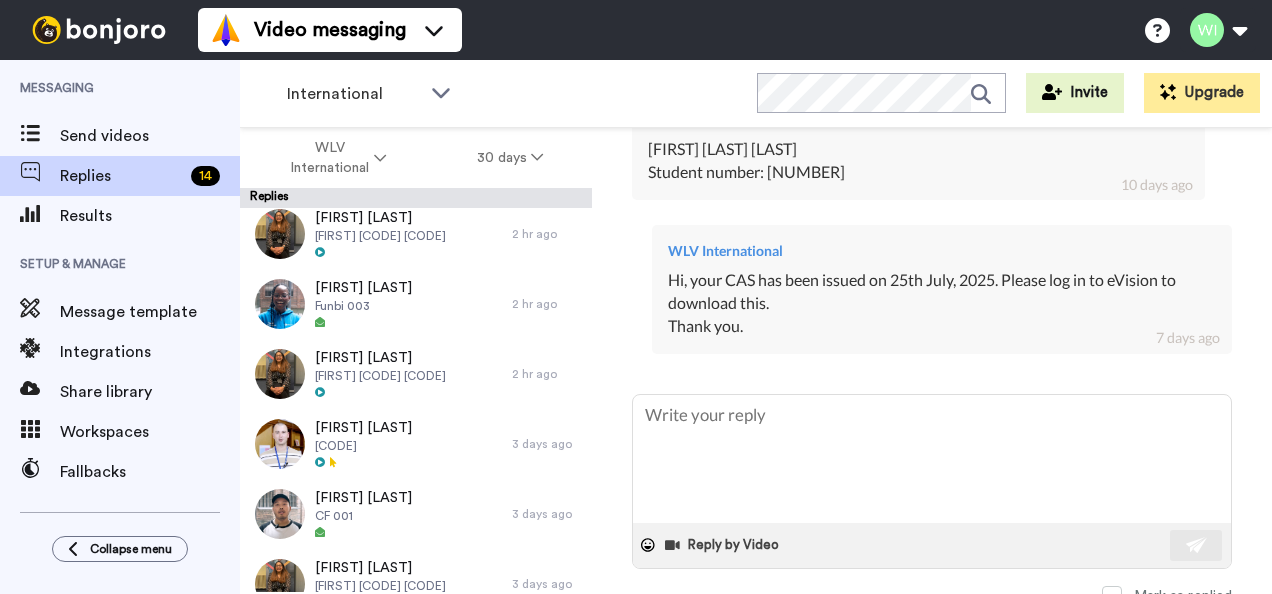 scroll, scrollTop: 0, scrollLeft: 0, axis: both 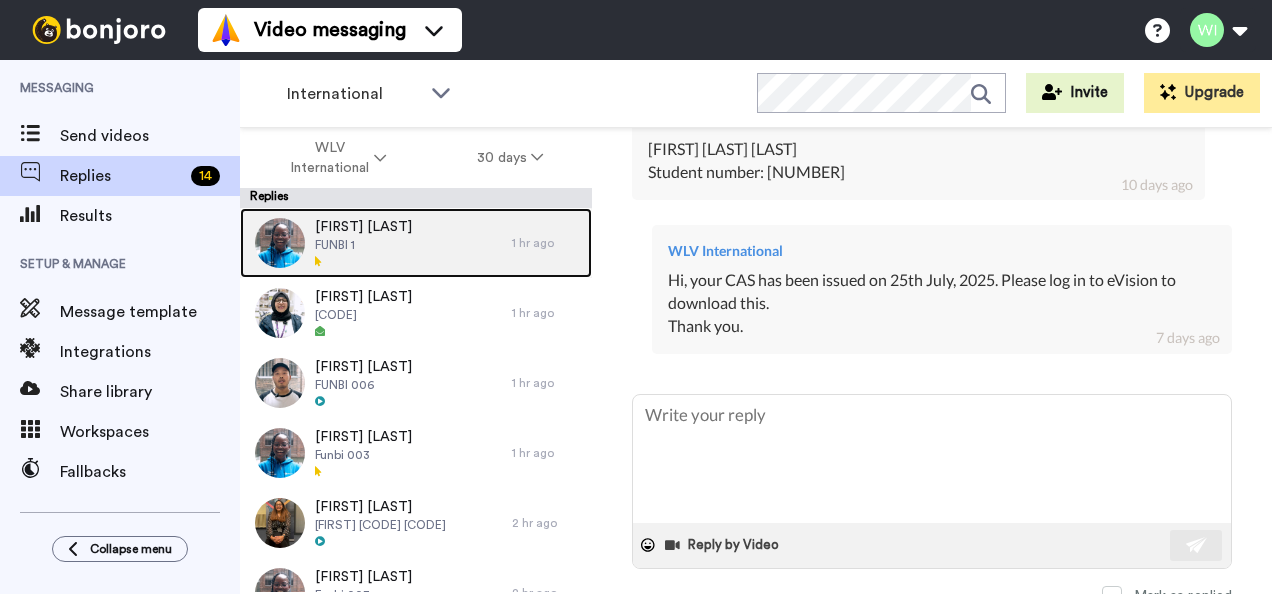 click at bounding box center [363, 262] 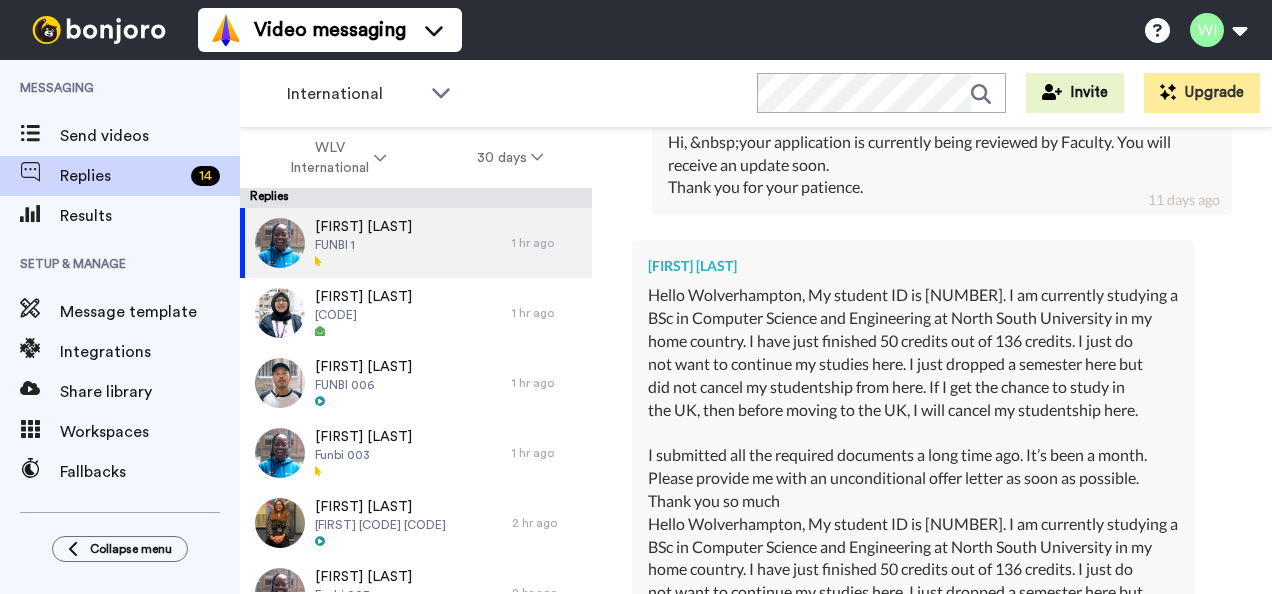 click on "Hello [INITIALS], My student ID is [STUDENT_ID]. I am currently studying a BSc in Computer Science and Engineering at North South University in my home country. I have just finished 50 credits out of 136 credits. I just do not want to continue my studies here. I just dropped a semester here but did not cancel my studentship from here. If I get the chance to study in the [COUNTRY], then before moving to the [COUNTRY], I will cancel my studentship here. I submitted all the required documents a long time ago. It’s been a month. Please provide me with an unconditional offer letter as soon as possible. Thank you so much" at bounding box center (913, 398) 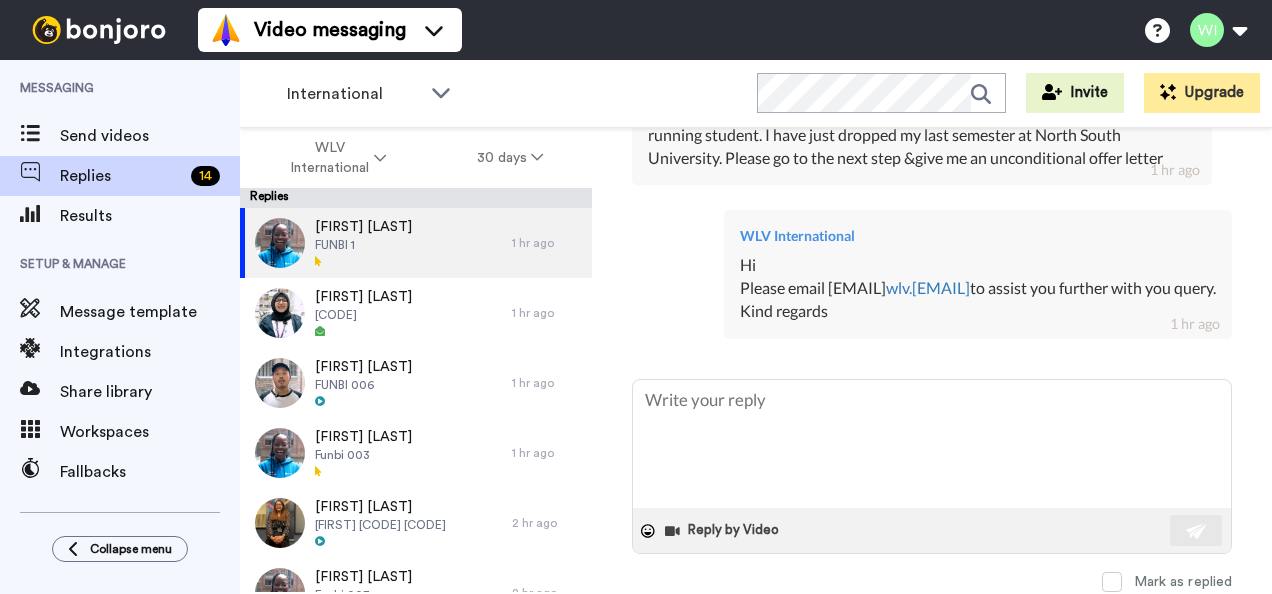 scroll, scrollTop: 2124, scrollLeft: 0, axis: vertical 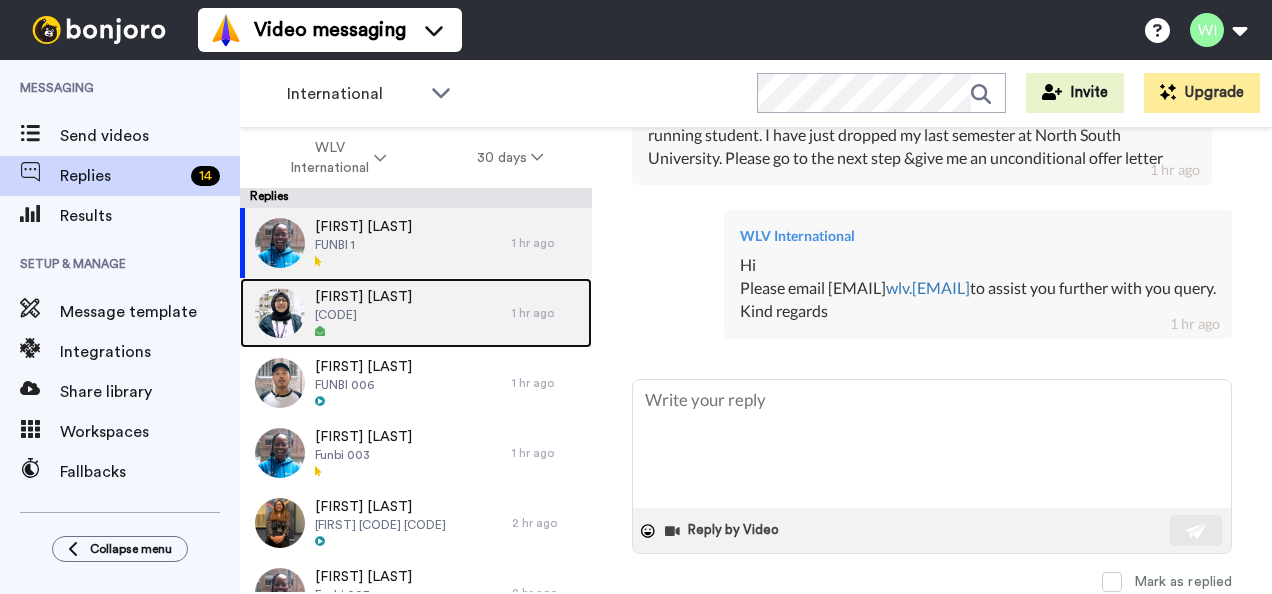 click on "[FIRST] [LAST] [CODE]" at bounding box center (376, 313) 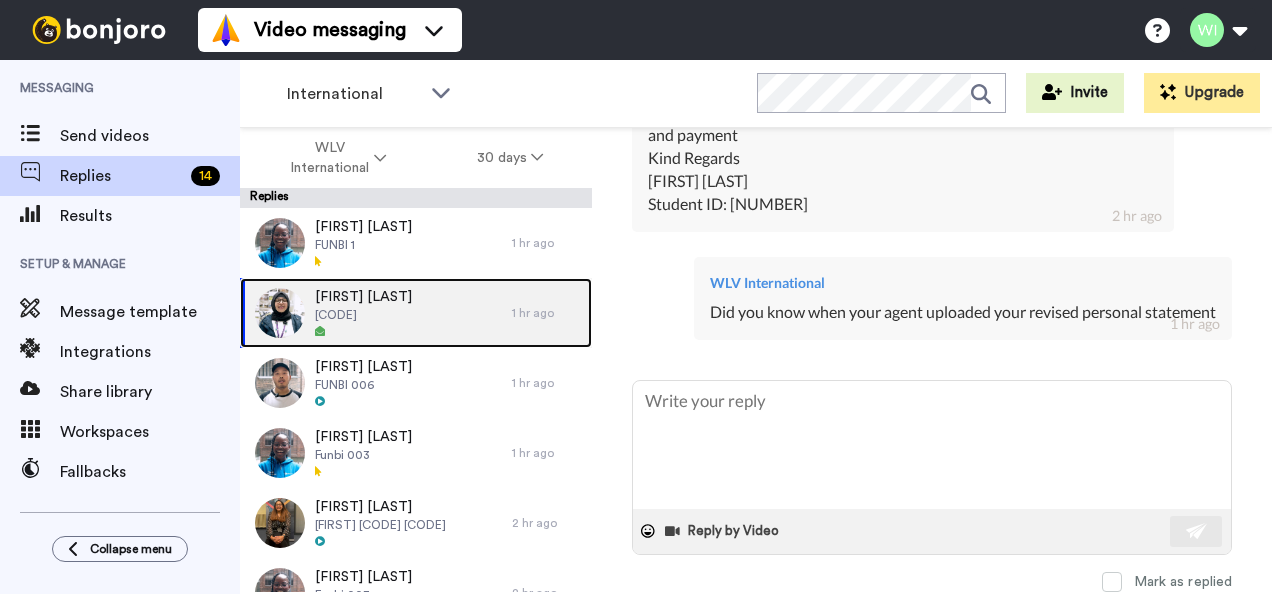 scroll, scrollTop: 1082, scrollLeft: 0, axis: vertical 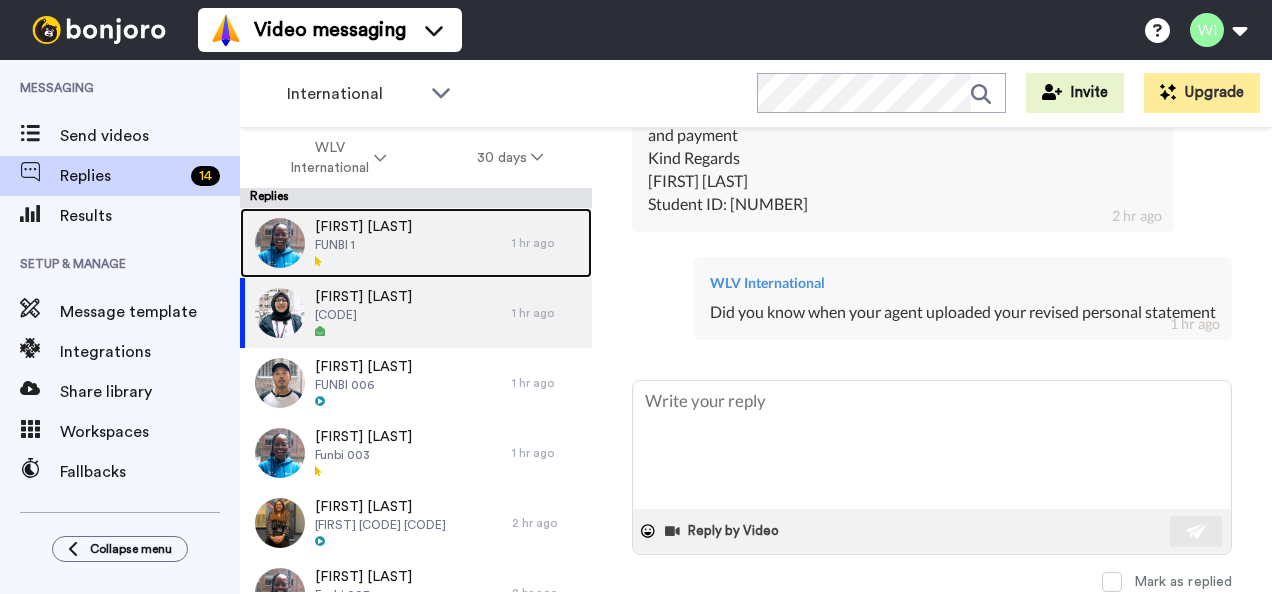 click on "[FIRST] [LAST] [CODE]" at bounding box center [376, 243] 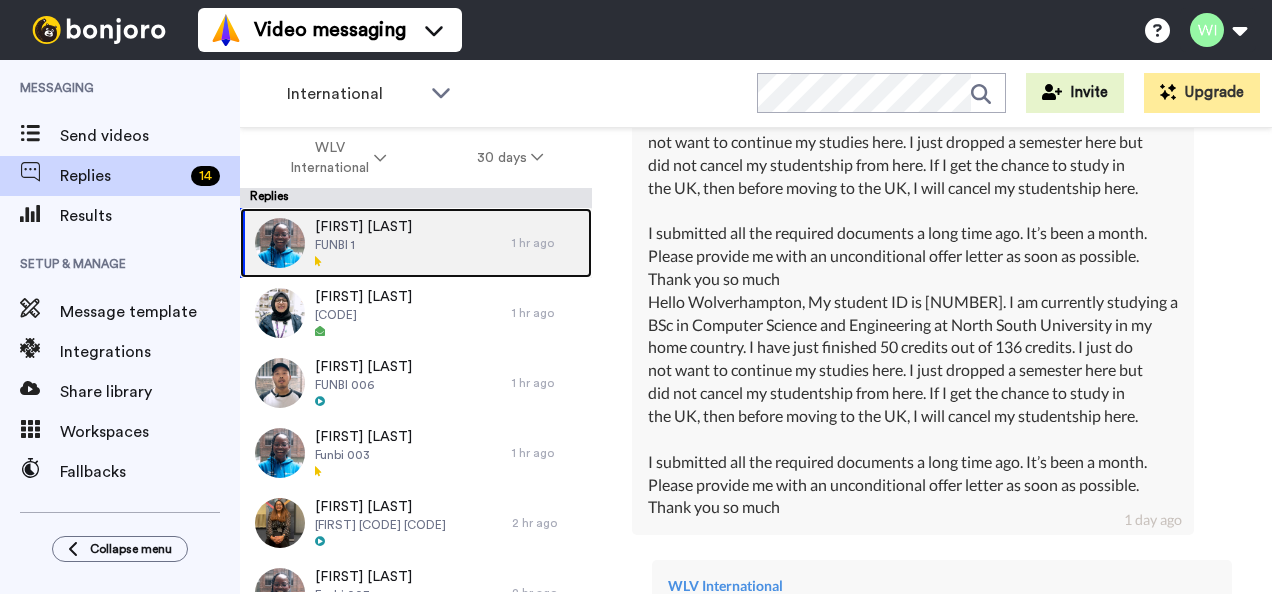 scroll, scrollTop: 2124, scrollLeft: 0, axis: vertical 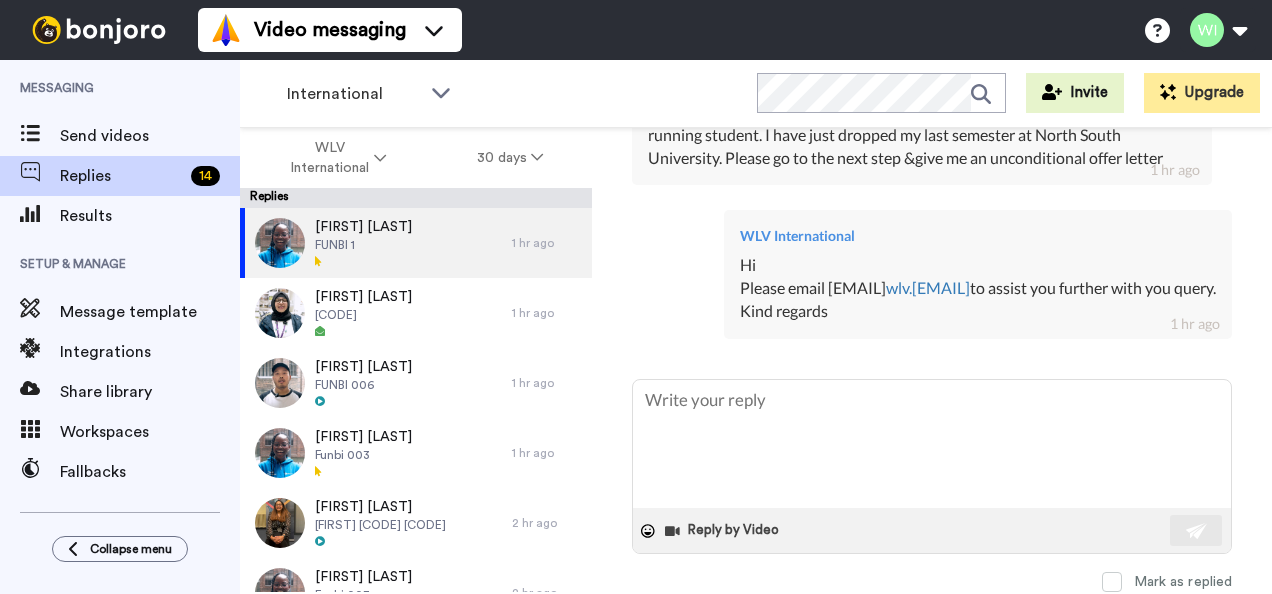 click on "Hi [INITIALS] International Hi Please email [EMAIL] to assist you further with you query. Kind regards [TIME_AGO]" at bounding box center [978, 274] 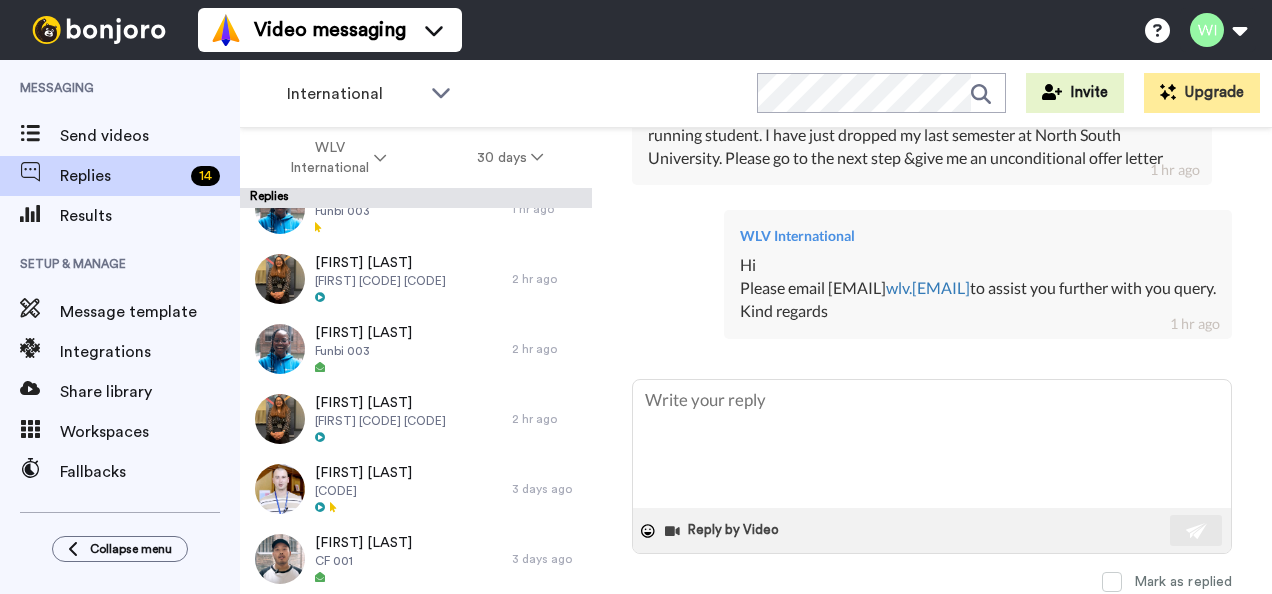 scroll, scrollTop: 285, scrollLeft: 0, axis: vertical 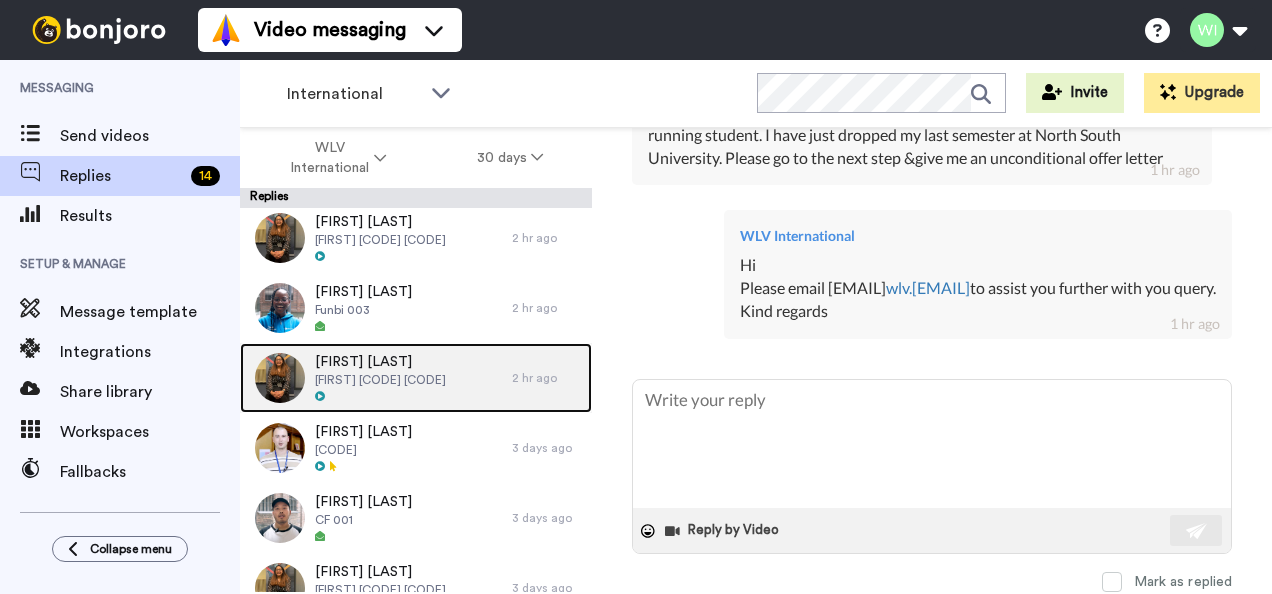 click on "[FIRST] [LAST] [CODE] [CODE] [TIME] ago" at bounding box center (416, 378) 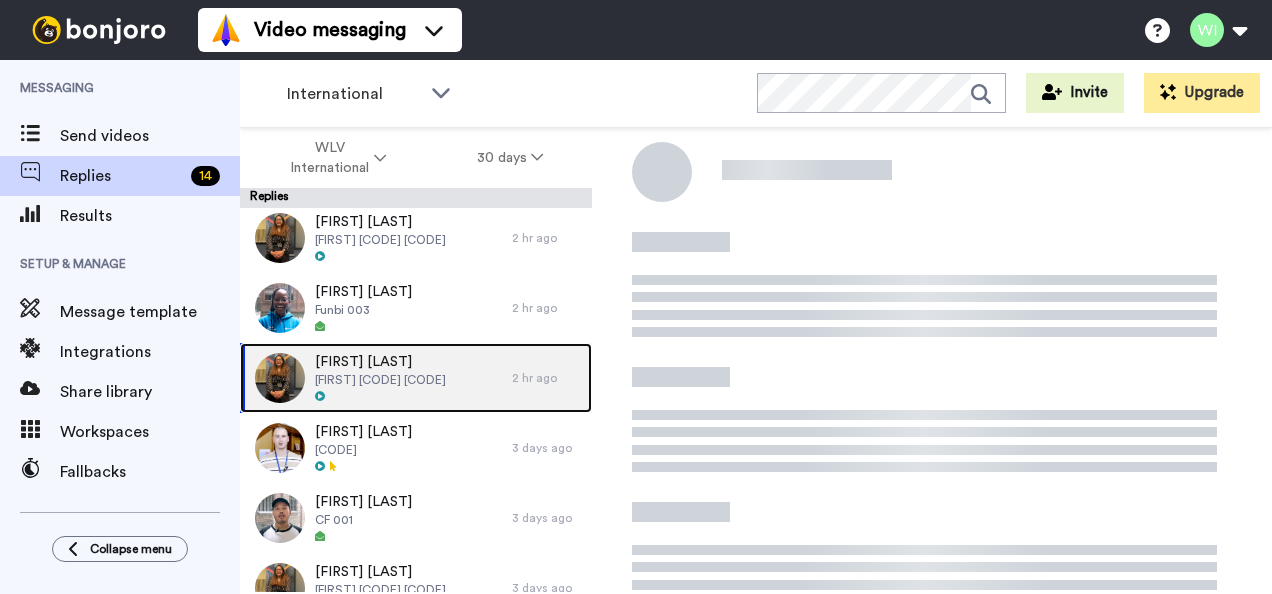 scroll, scrollTop: 53, scrollLeft: 0, axis: vertical 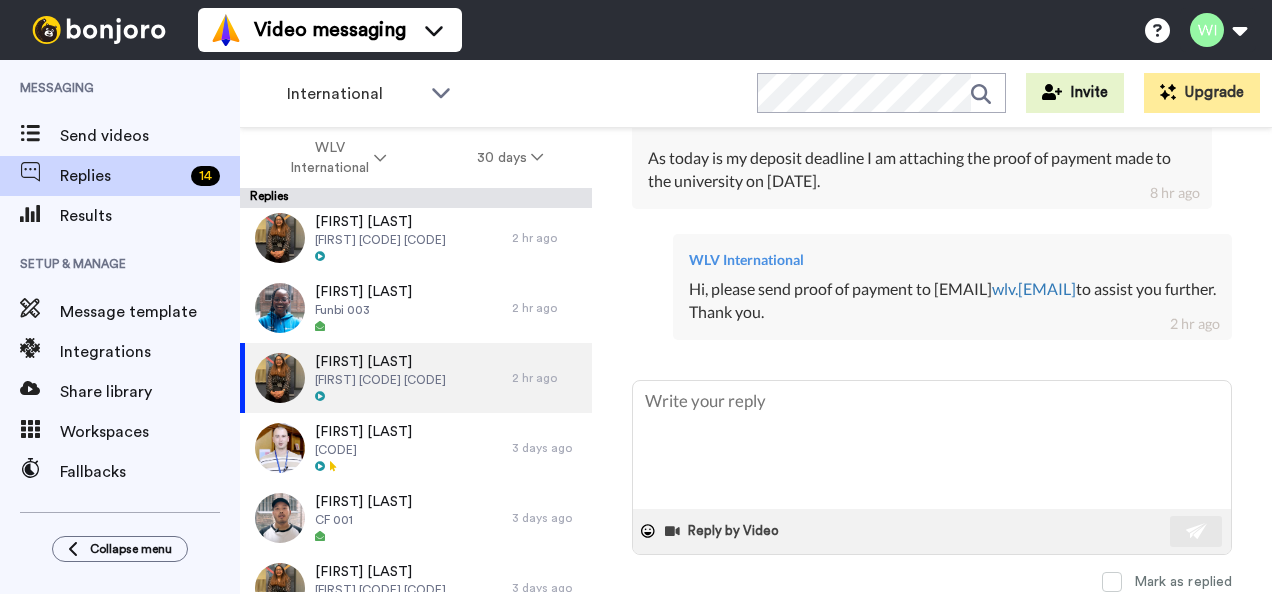 type on "x" 